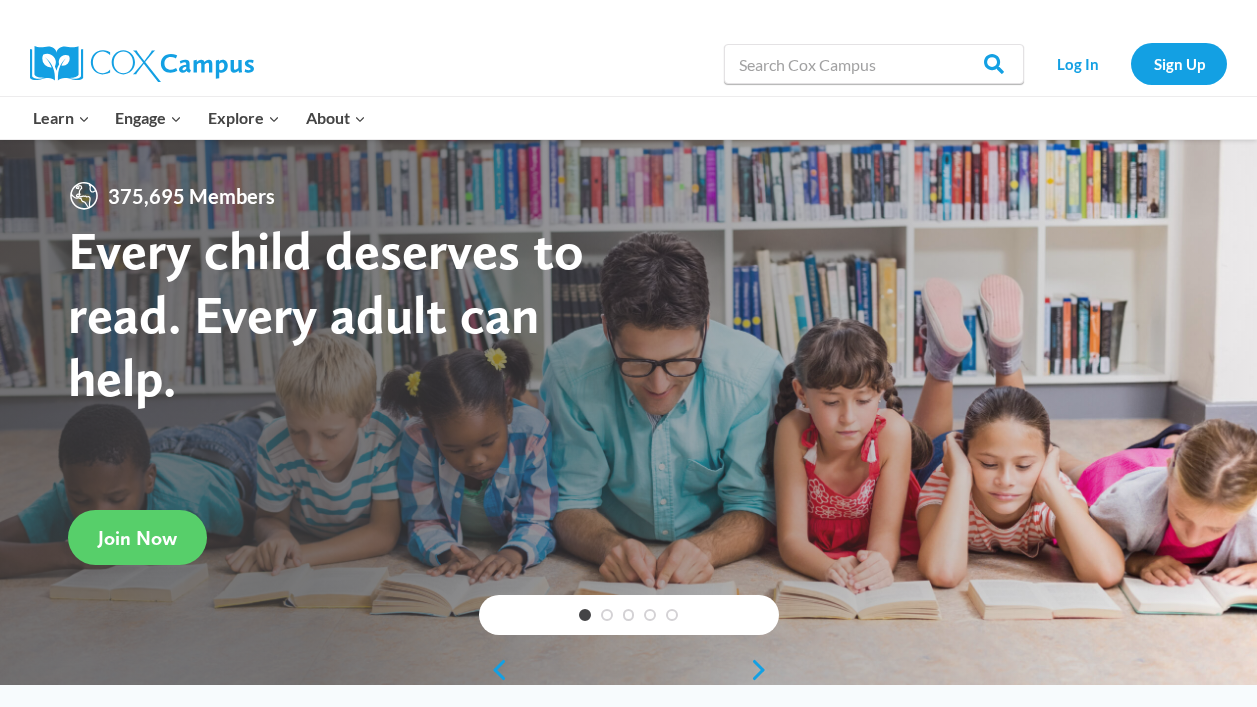 scroll, scrollTop: 0, scrollLeft: 0, axis: both 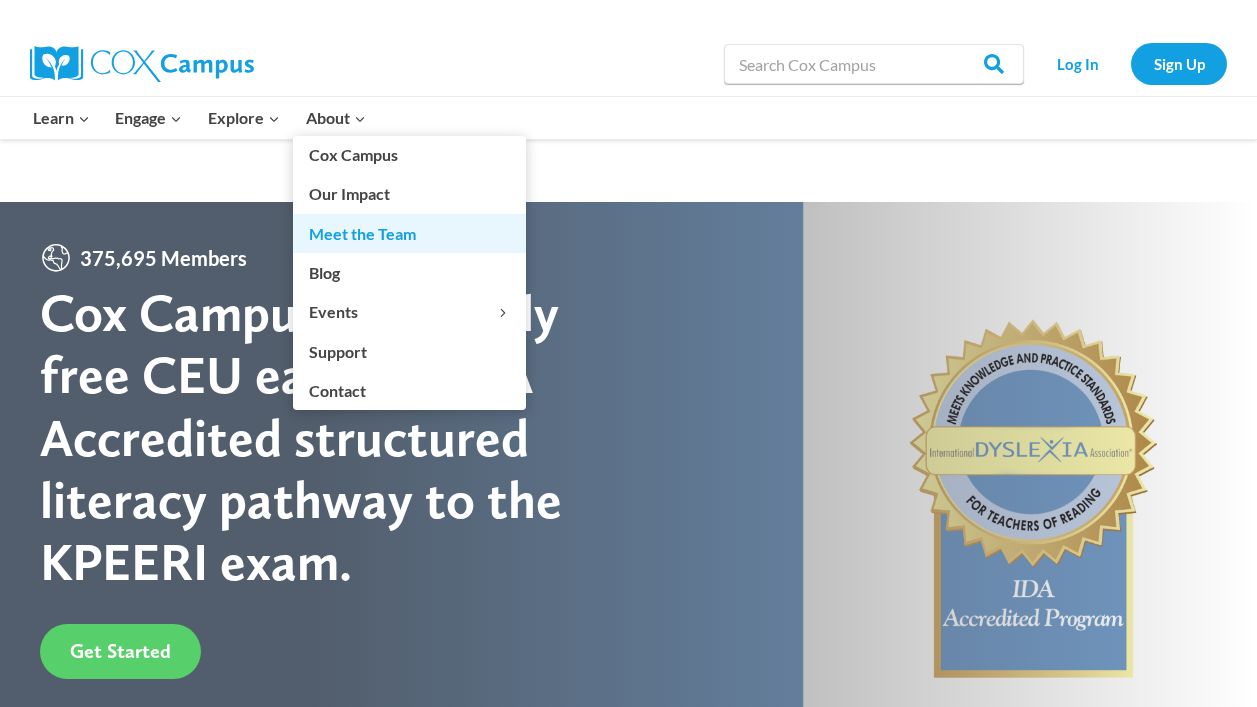 click on "Meet the Team" at bounding box center [409, 233] 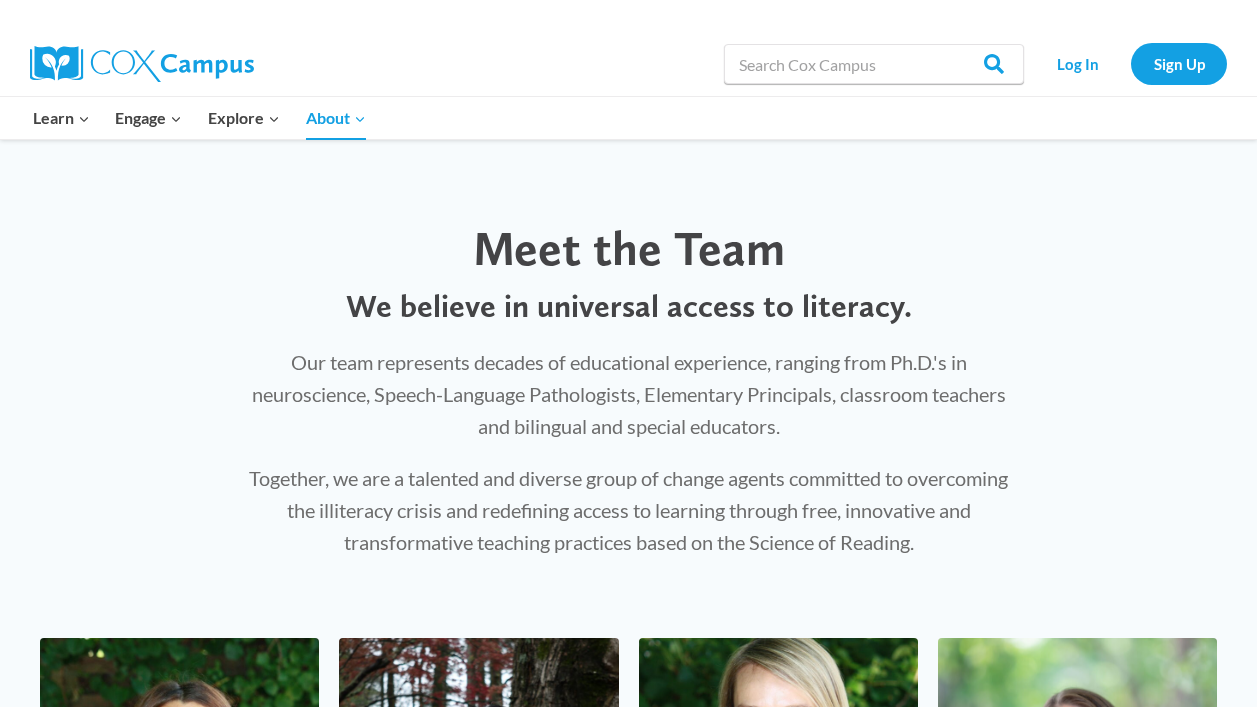 scroll, scrollTop: 0, scrollLeft: 0, axis: both 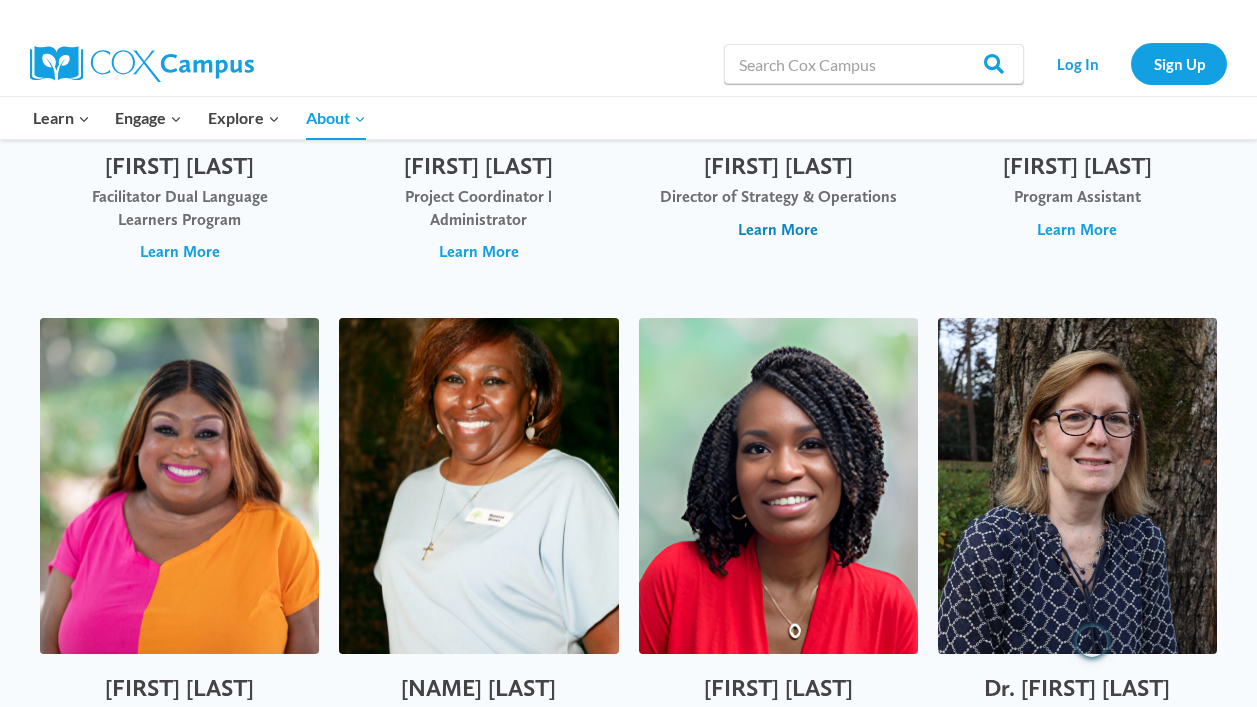 click on "Learn More" at bounding box center (778, 230) 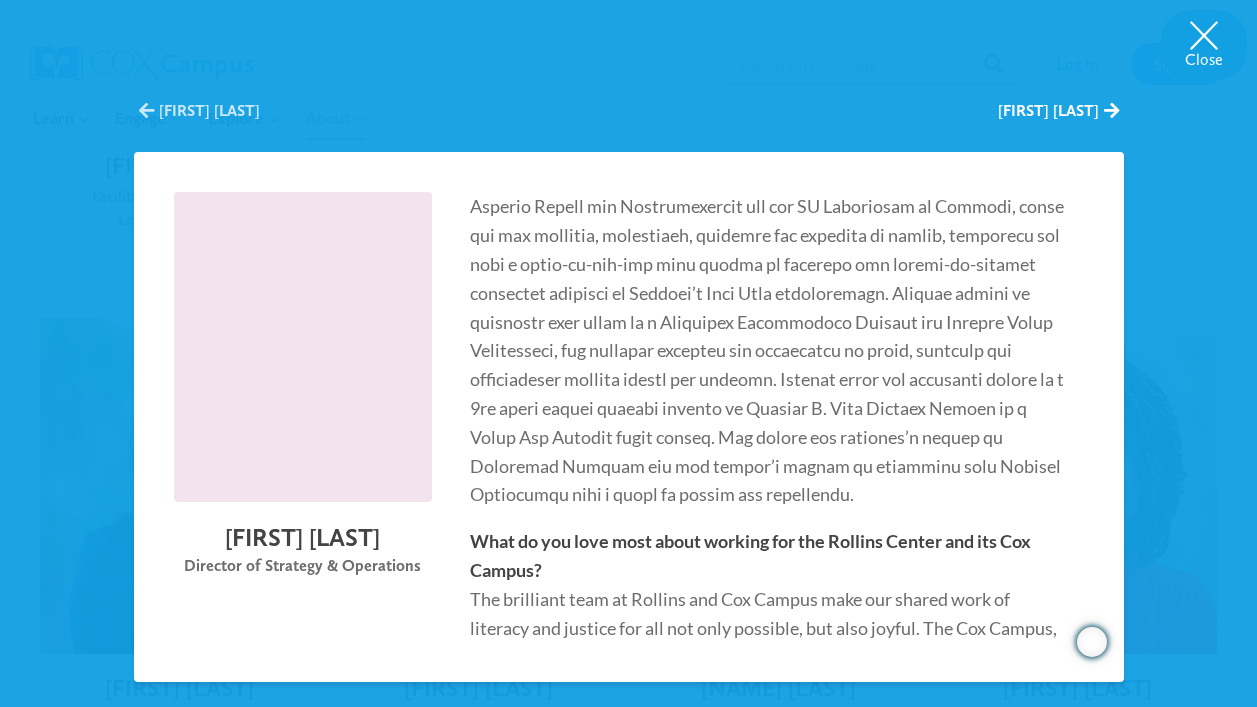 scroll, scrollTop: 293, scrollLeft: 0, axis: vertical 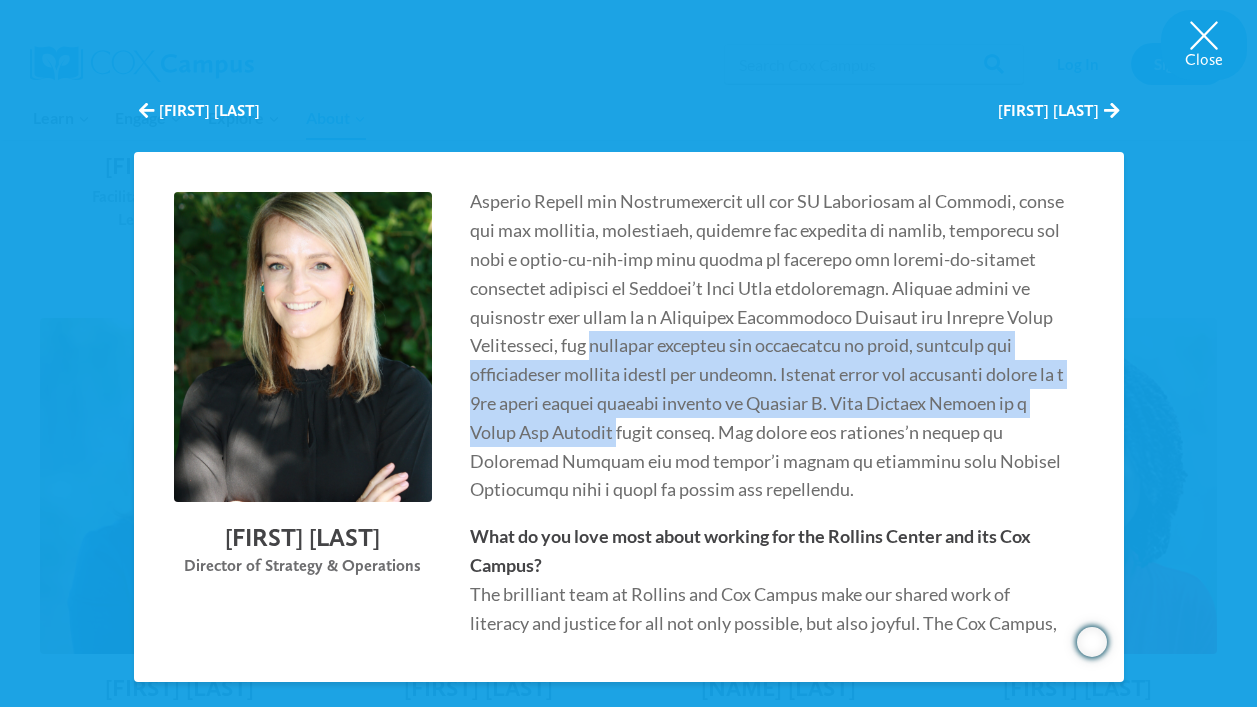 drag, startPoint x: 722, startPoint y: 346, endPoint x: 770, endPoint y: 426, distance: 93.29523 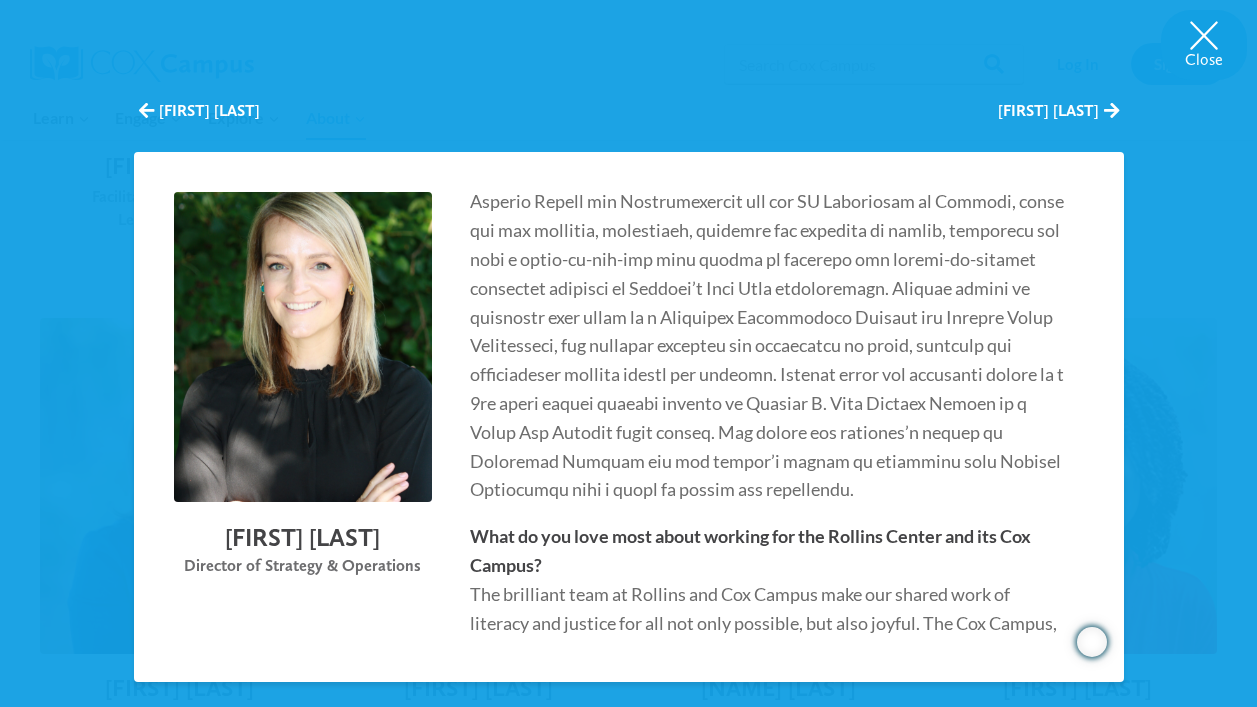 click at bounding box center (768, 201) 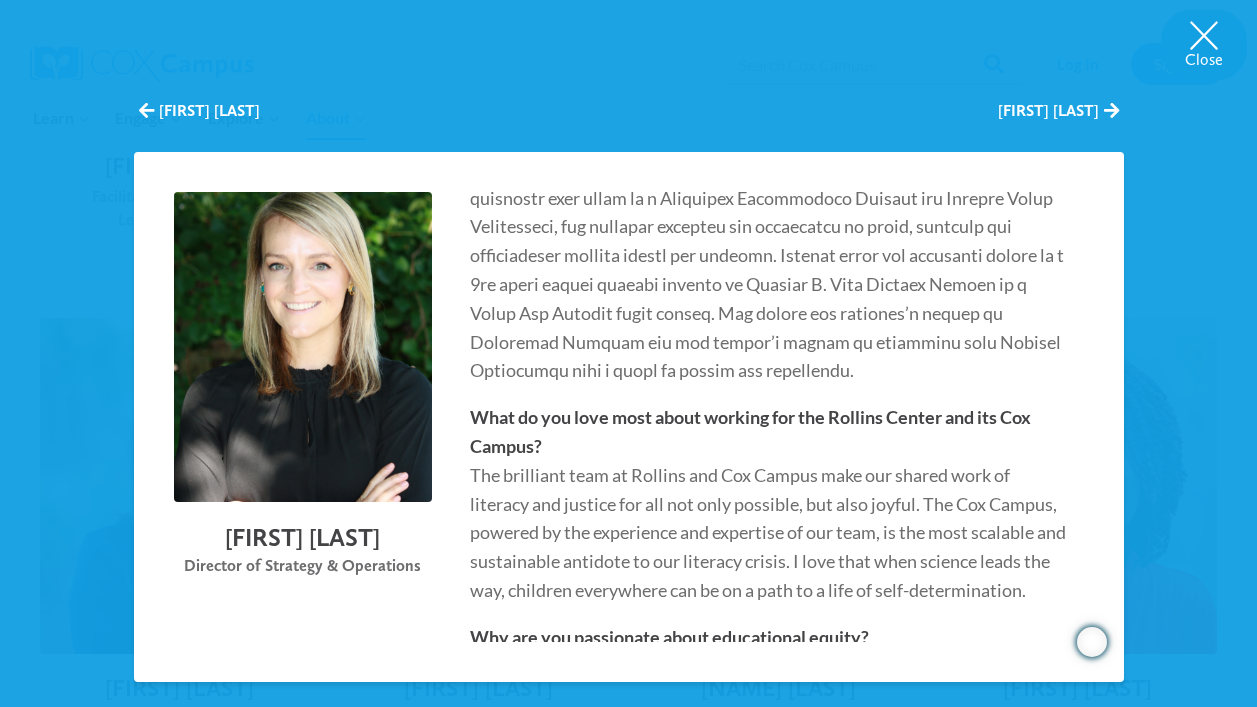scroll, scrollTop: 583, scrollLeft: 0, axis: vertical 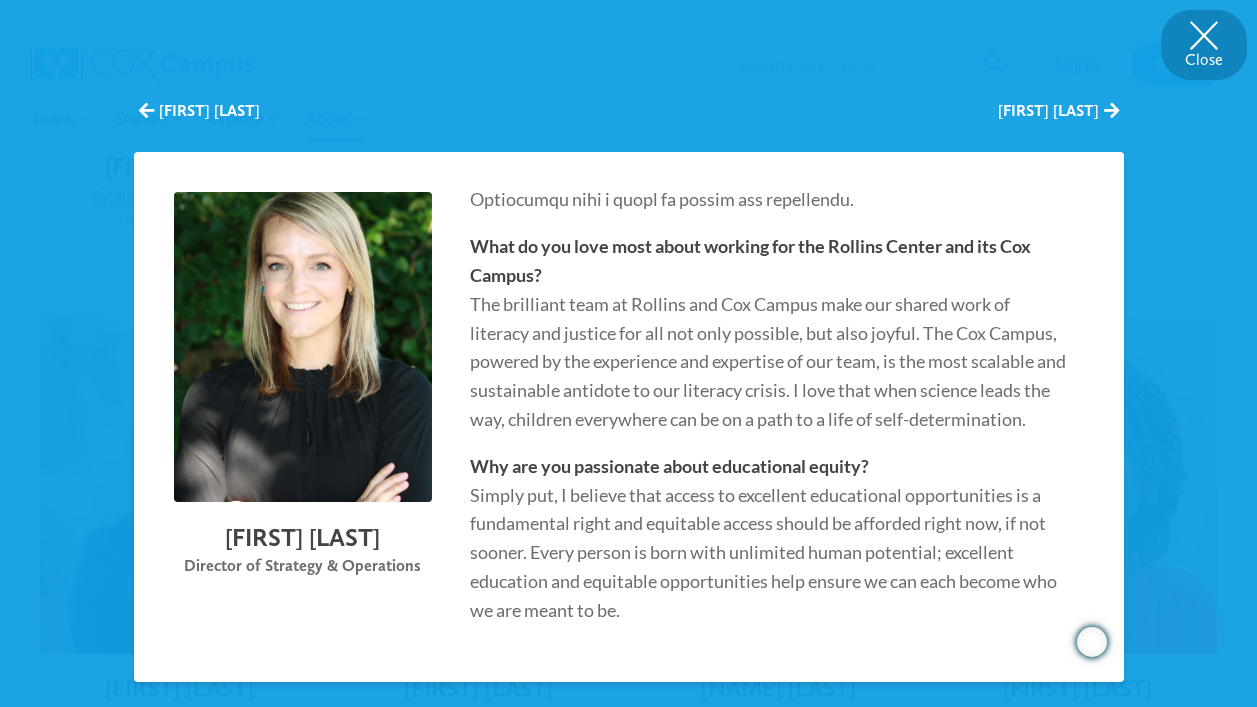 click on "Close" at bounding box center (1204, 45) 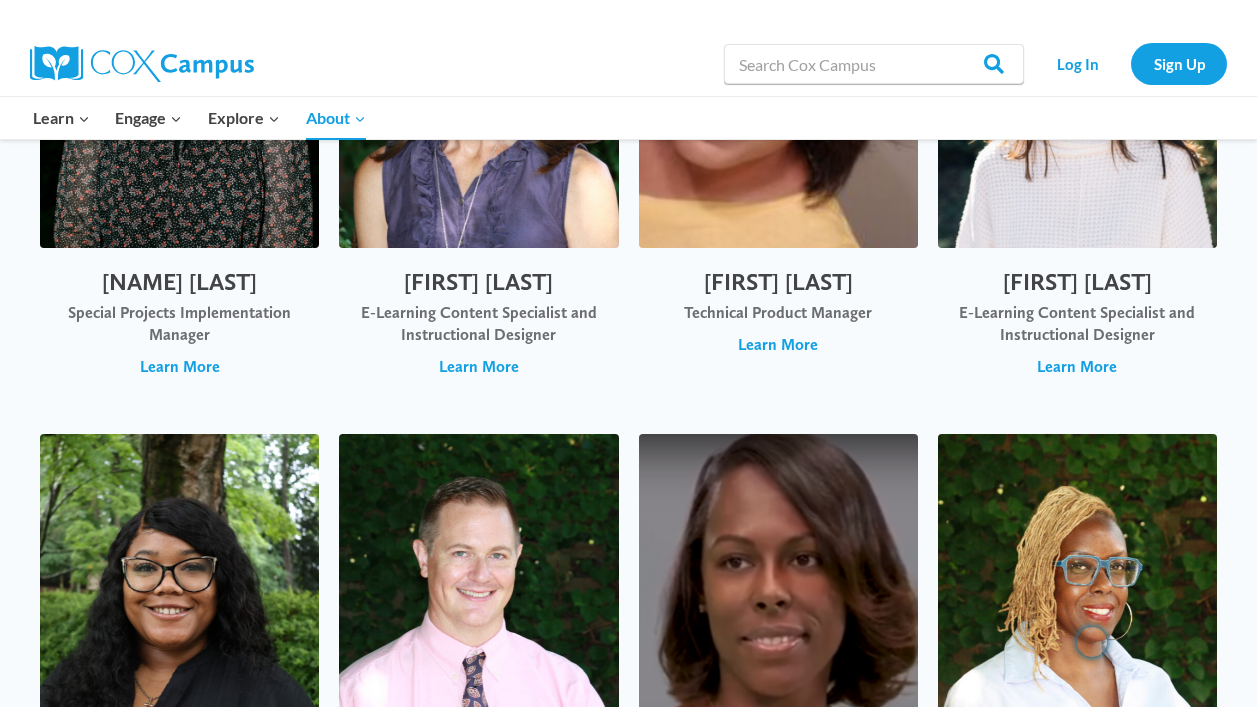 scroll, scrollTop: 6916, scrollLeft: 0, axis: vertical 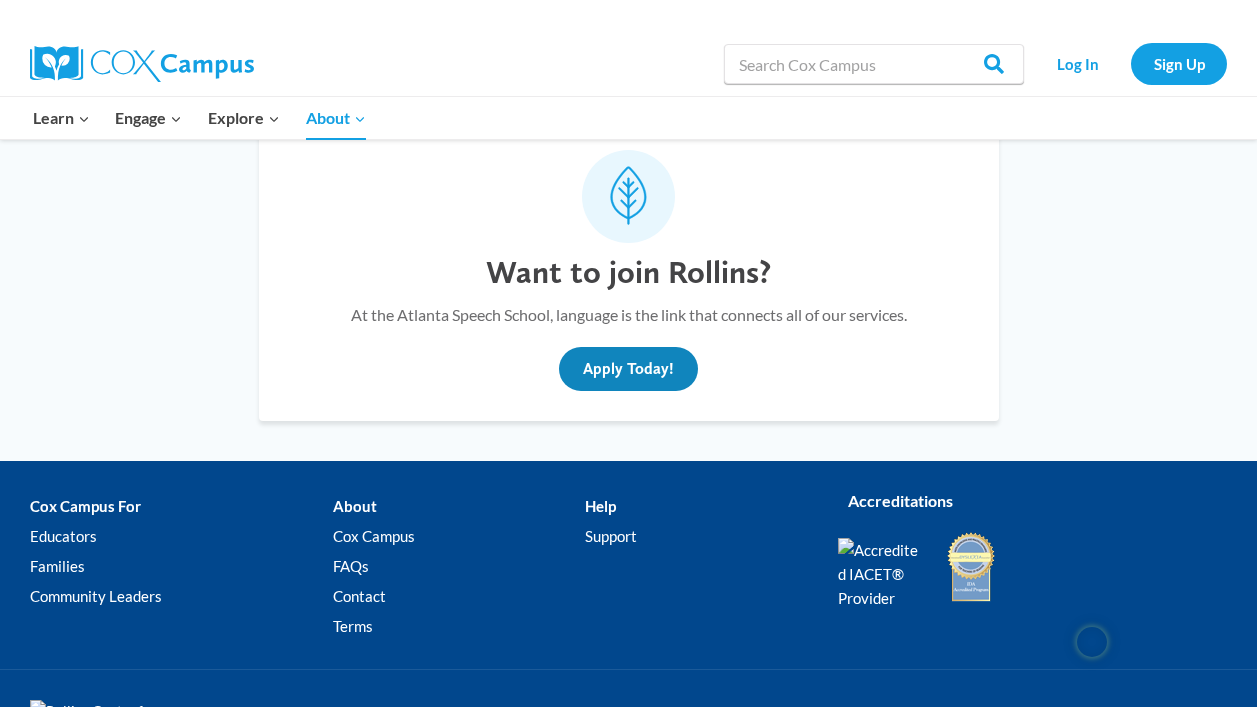 click on "Apply Today!" at bounding box center (628, 369) 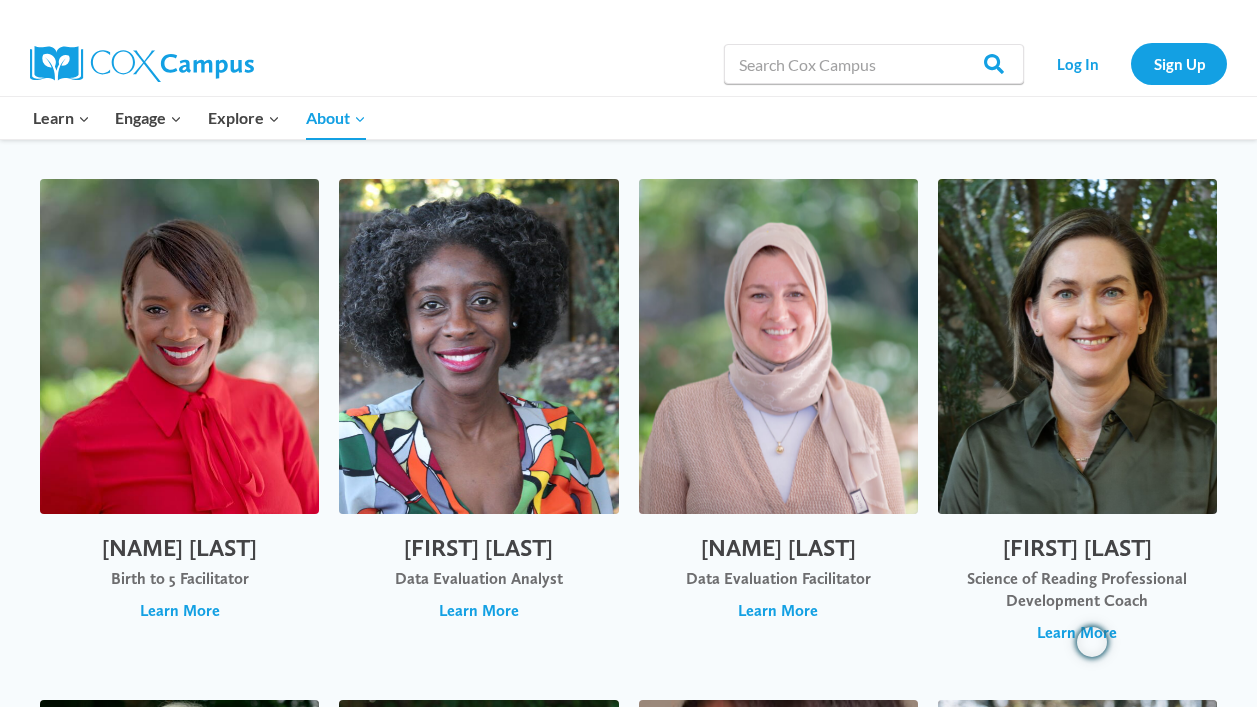 scroll, scrollTop: 5249, scrollLeft: 0, axis: vertical 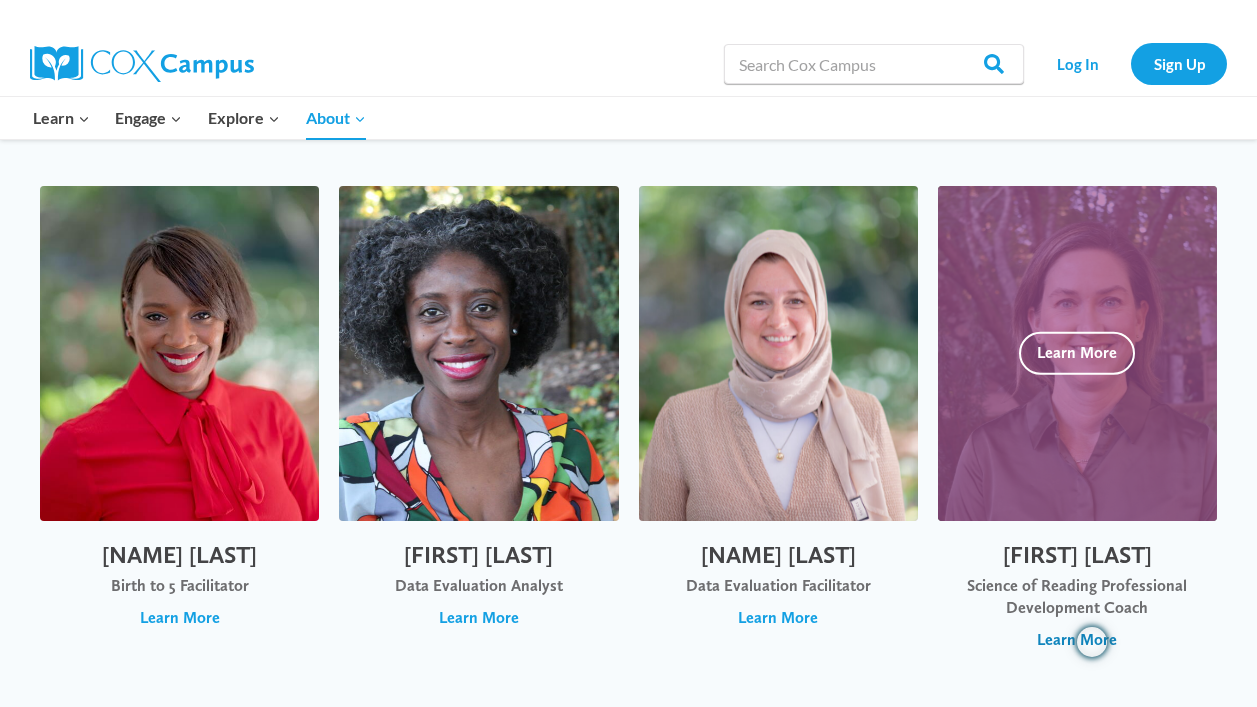 click on "Learn More" at bounding box center [1077, 640] 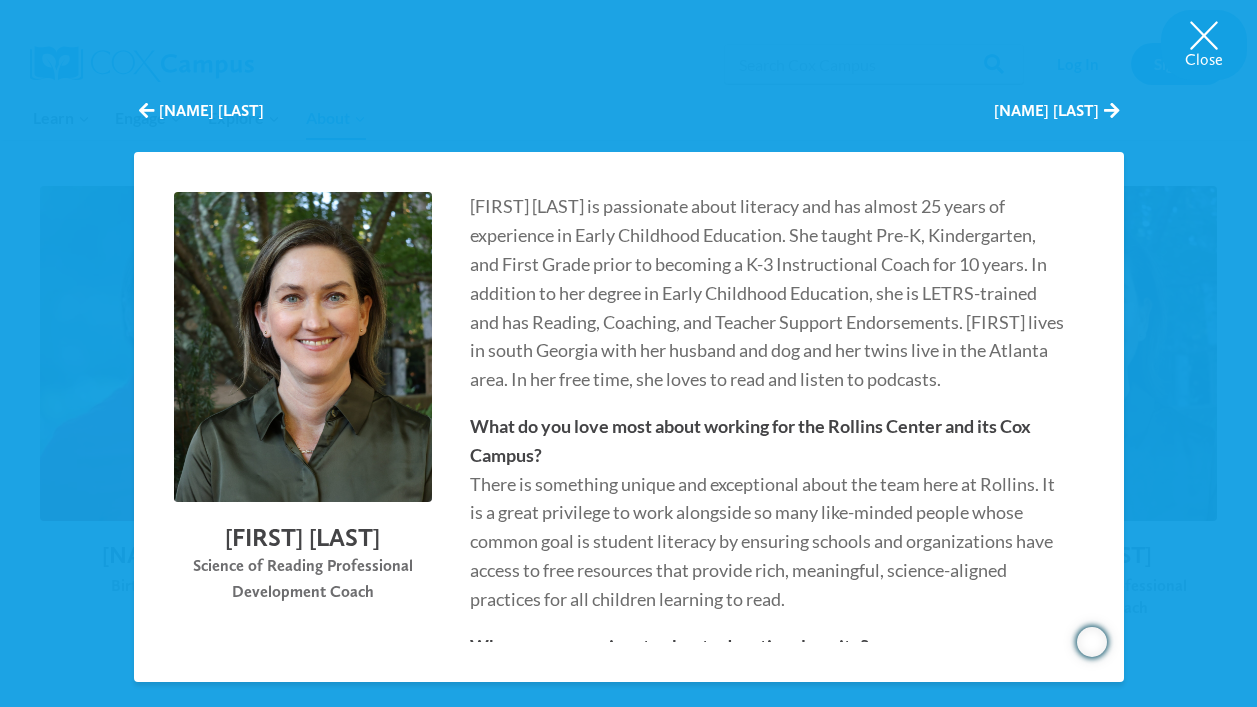 click on "[FIRST] [LAST] is passionate about literacy and has almost 25 years of experience in Early Childhood Education. She taught Pre-K, Kindergarten, and First Grade prior to becoming a K-3 Instructional Coach for 10 years. In addition to her degree in Early Childhood Education, she is LETRS-trained and has Reading, Coaching, and Teacher Support Endorsements. [FIRST] lives in south Georgia with her husband and dog and her twins live in the Atlanta area. In her free time, she loves to read and listen to podcasts." at bounding box center [768, 293] 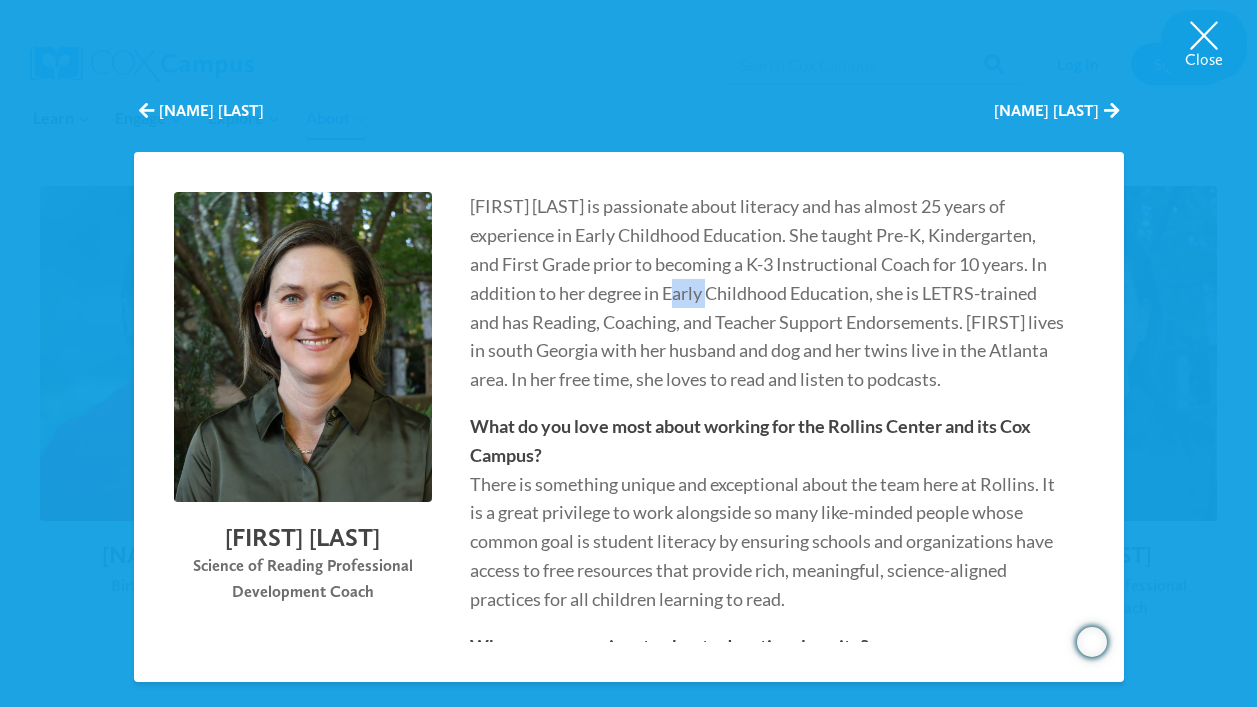 click on "[FIRST] [LAST] is passionate about literacy and has almost 25 years of experience in Early Childhood Education. She taught Pre-K, Kindergarten, and First Grade prior to becoming a K-3 Instructional Coach for 10 years. In addition to her degree in Early Childhood Education, she is LETRS-trained and has Reading, Coaching, and Teacher Support Endorsements. [FIRST] lives in south Georgia with her husband and dog and her twins live in the Atlanta area. In her free time, she loves to read and listen to podcasts." at bounding box center (768, 293) 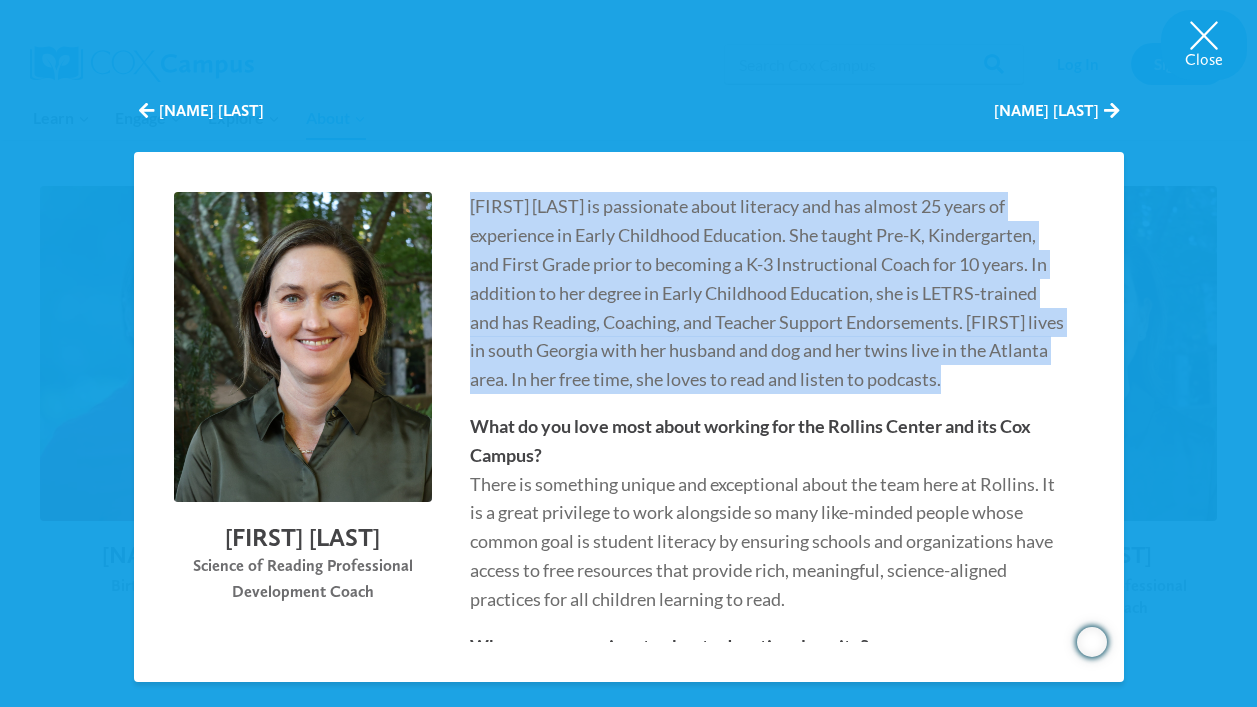 click on "[FIRST] [LAST] is passionate about literacy and has almost 25 years of experience in Early Childhood Education. She taught Pre-K, Kindergarten, and First Grade prior to becoming a K-3 Instructional Coach for 10 years. In addition to her degree in Early Childhood Education, she is LETRS-trained and has Reading, Coaching, and Teacher Support Endorsements. [FIRST] lives in south Georgia with her husband and dog and her twins live in the Atlanta area. In her free time, she loves to read and listen to podcasts." at bounding box center [768, 293] 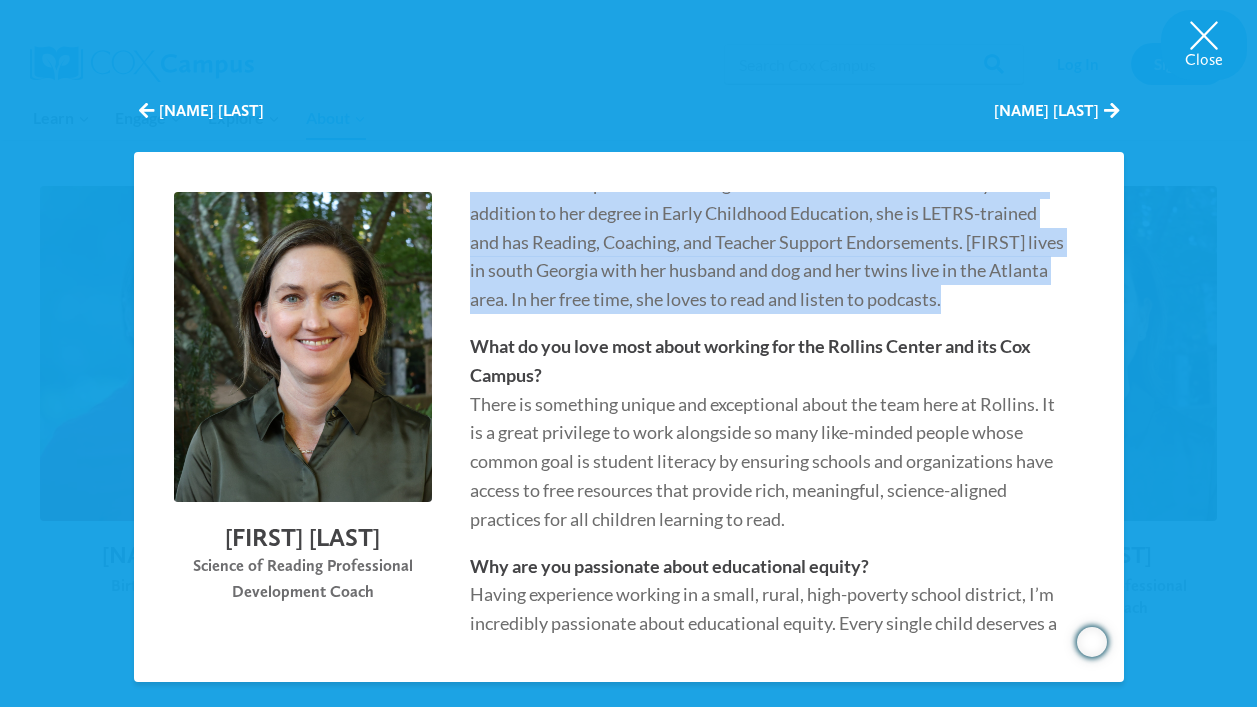 scroll, scrollTop: 91, scrollLeft: 0, axis: vertical 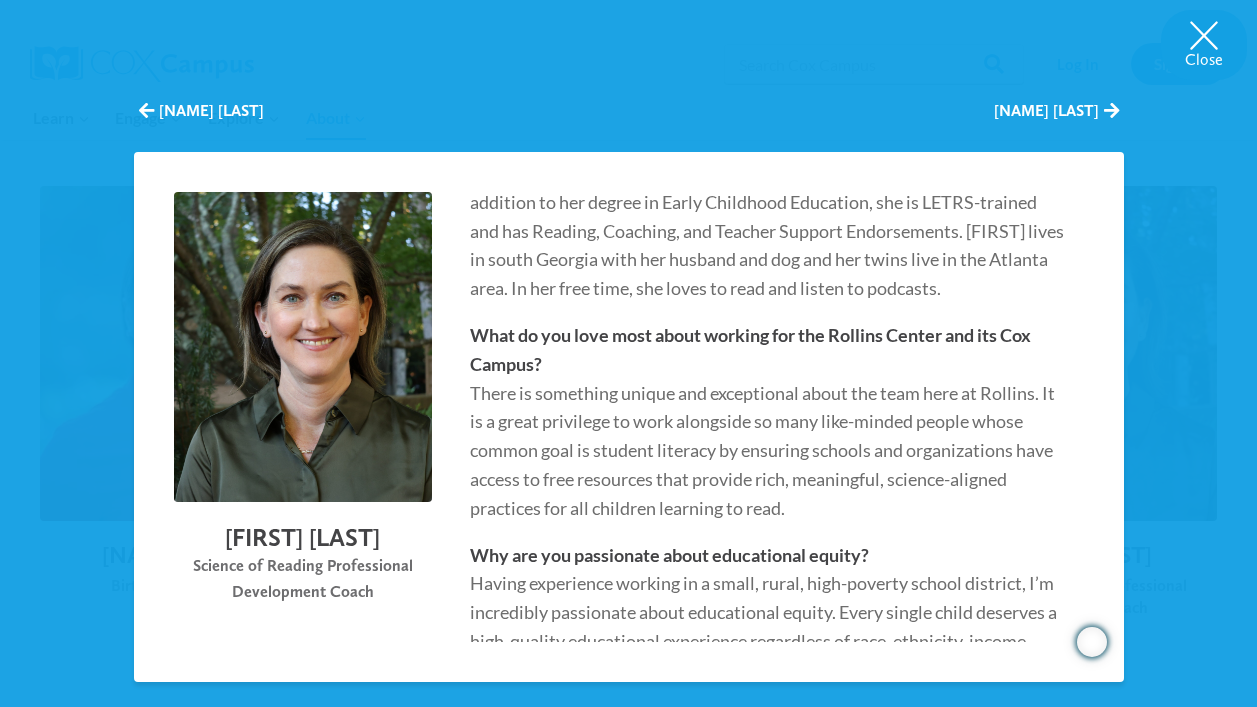 click on "What do you love most about working for the Rollins Center and its Cox Campus?" at bounding box center (750, 349) 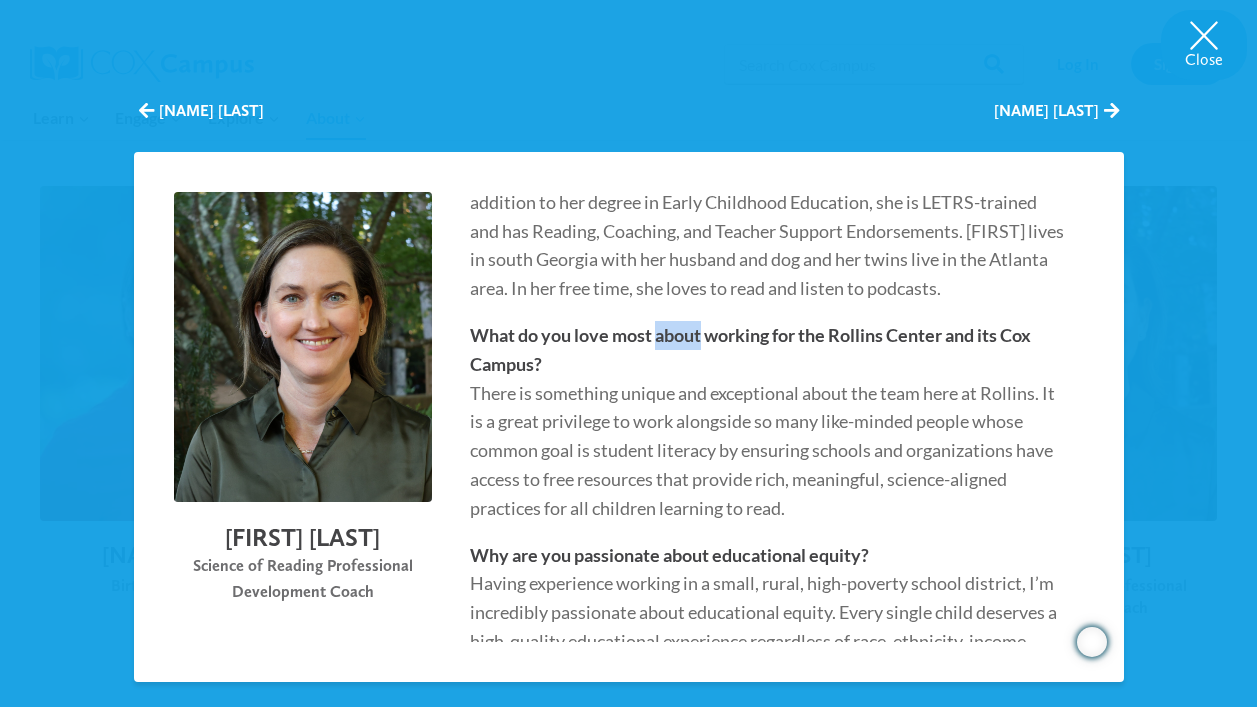 click on "What do you love most about working for the Rollins Center and its Cox Campus?" at bounding box center (750, 349) 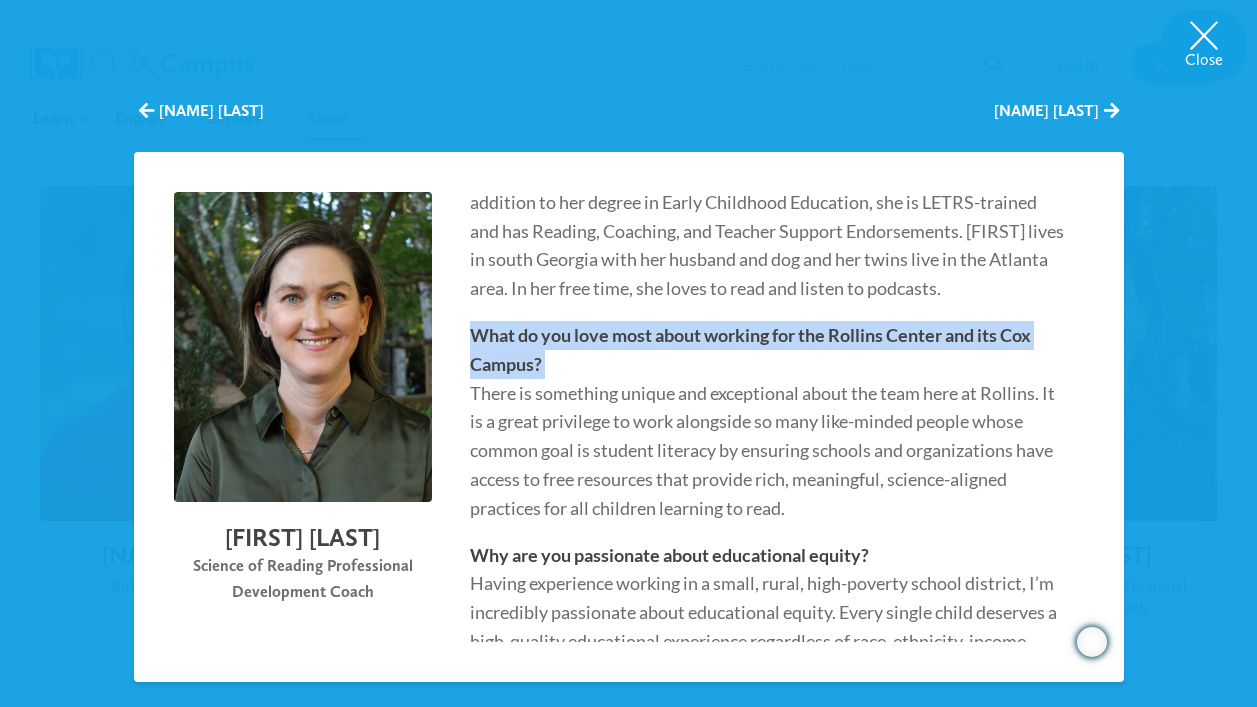 click on "What do you love most about working for the Rollins Center and its Cox Campus?
There is something unique and exceptional about the team here at Rollins. It is a great privilege to work alongside so many like-minded people whose common goal is student literacy by ensuring schools and organizations have access to free resources that provide rich, meaningful, science-aligned practices for all children learning to read." at bounding box center (768, 422) 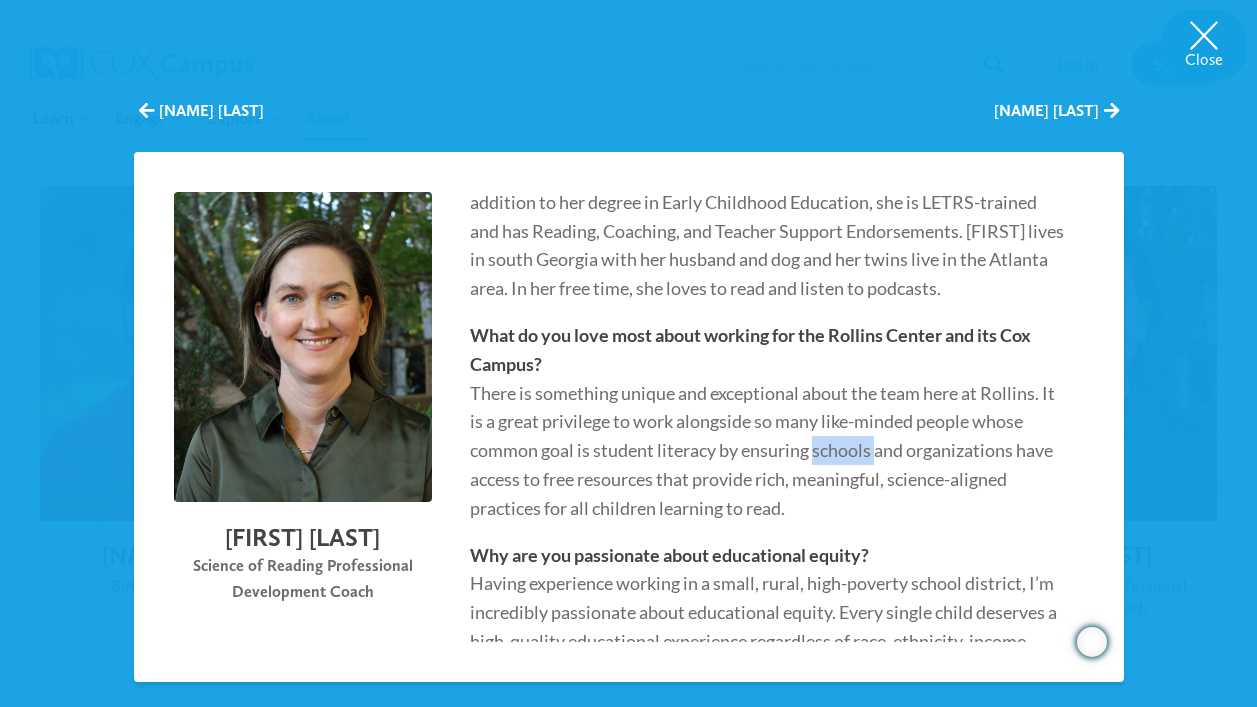 click on "What do you love most about working for the Rollins Center and its Cox Campus?
There is something unique and exceptional about the team here at Rollins. It is a great privilege to work alongside so many like-minded people whose common goal is student literacy by ensuring schools and organizations have access to free resources that provide rich, meaningful, science-aligned practices for all children learning to read." at bounding box center [768, 422] 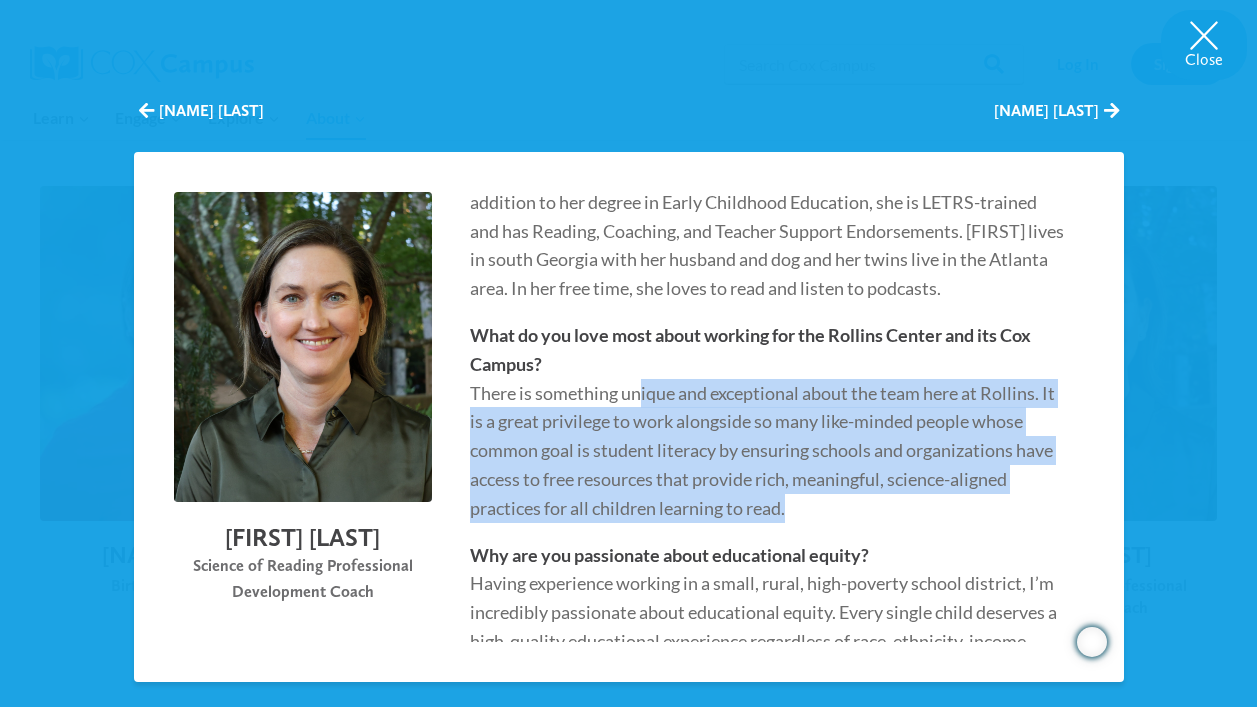 scroll, scrollTop: 208, scrollLeft: 0, axis: vertical 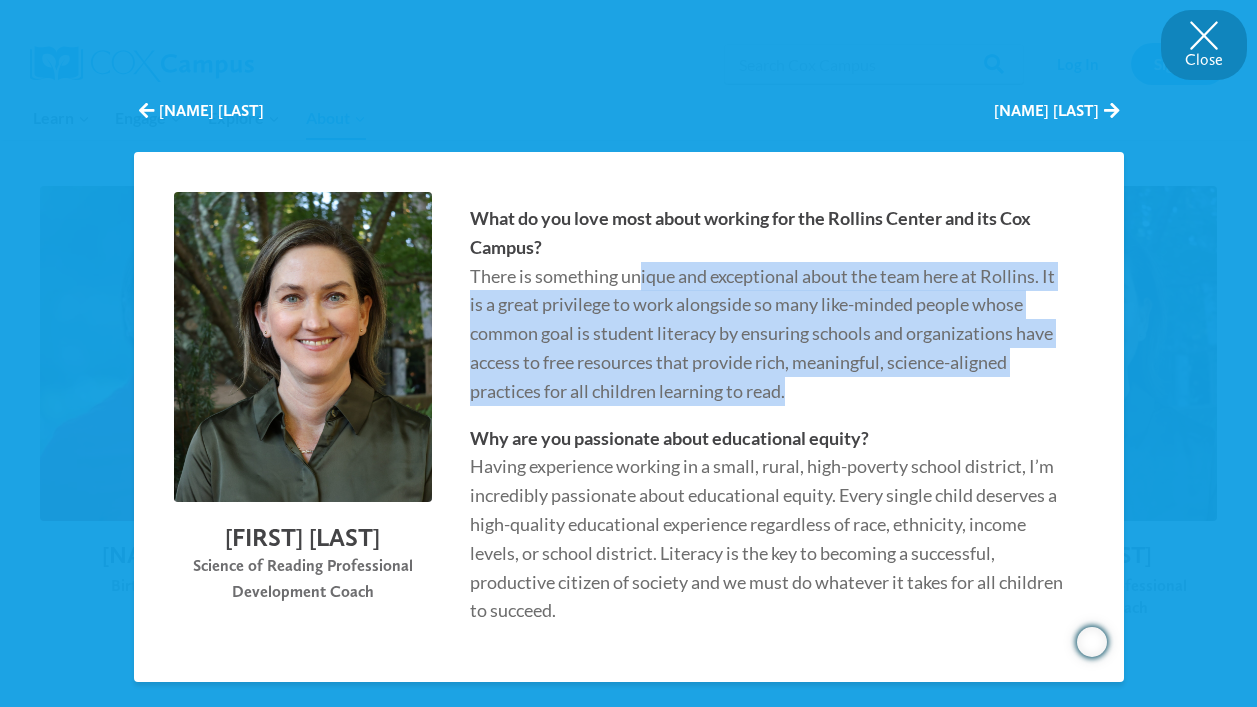 click on "Close" at bounding box center [1204, 45] 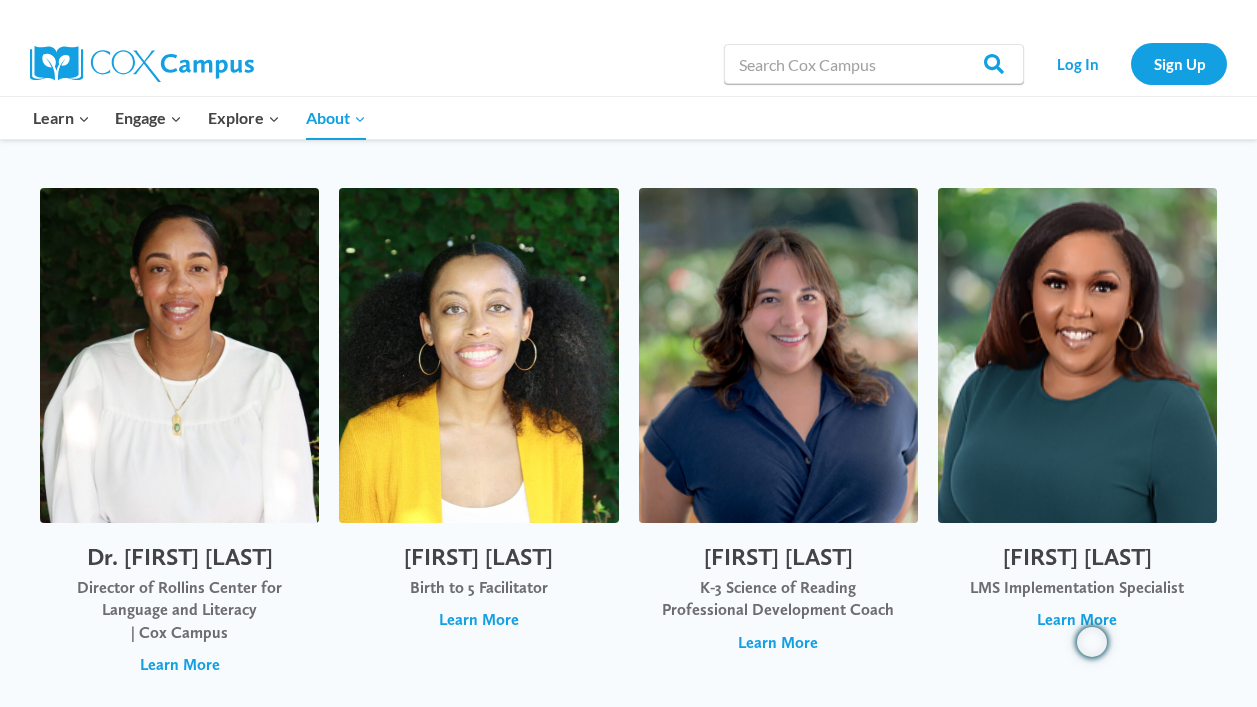 scroll, scrollTop: 3659, scrollLeft: 0, axis: vertical 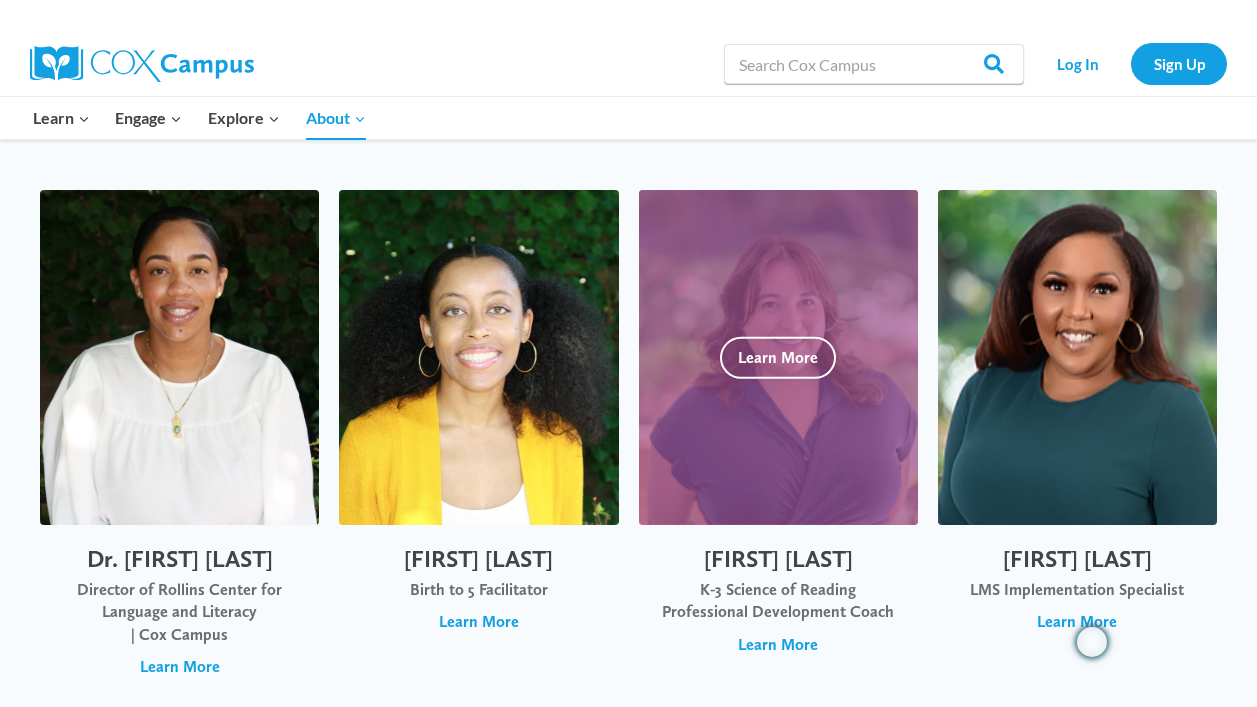 click on "[NAME] [LAST]
K‑3 Science of Reading Professional Development Coach
Learn More" at bounding box center [778, 600] 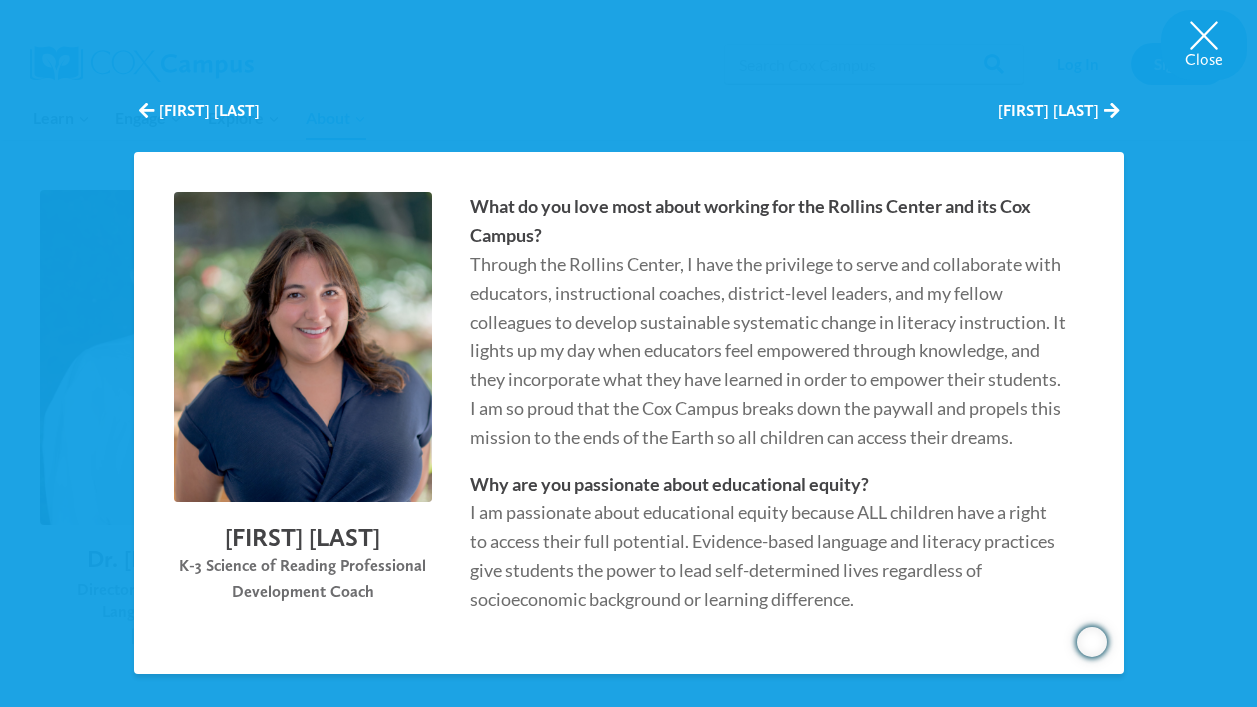 click on "What do you love most about working for the Rollins Center and its Cox Campus?
Through the Rollins Center, I have the privilege to serve and collaborate with educators, instructional coaches, district-level leaders, and my fellow colleagues to develop sustainable systematic change in literacy instruction. It lights up my day when educators feel empowered through knowledge, and they incorporate what they have learned in order to empower their students. I am so proud that the Cox Campus breaks down the paywall and propels this mission to the ends of the Earth so all children can access their dreams." at bounding box center [768, 321] 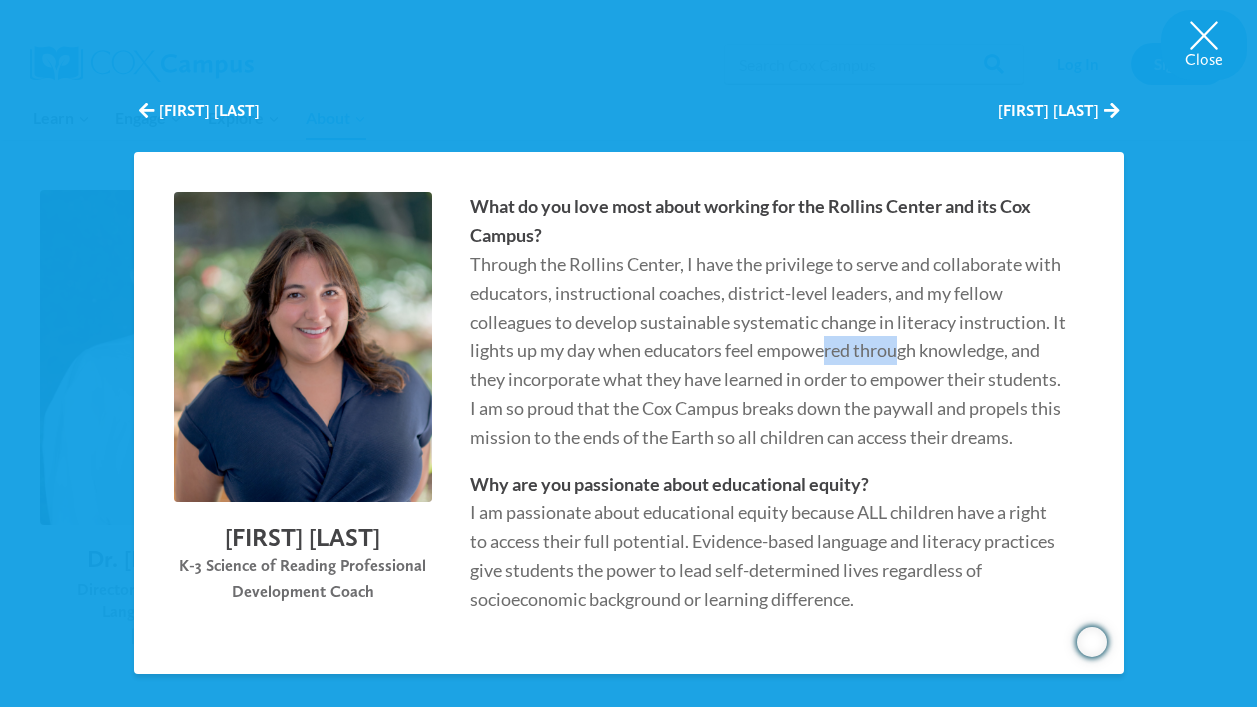 click on "What do you love most about working for the Rollins Center and its Cox Campus?
Through the Rollins Center, I have the privilege to serve and collaborate with educators, instructional coaches, district-level leaders, and my fellow colleagues to develop sustainable systematic change in literacy instruction. It lights up my day when educators feel empowered through knowledge, and they incorporate what they have learned in order to empower their students. I am so proud that the Cox Campus breaks down the paywall and propels this mission to the ends of the Earth so all children can access their dreams." at bounding box center (768, 321) 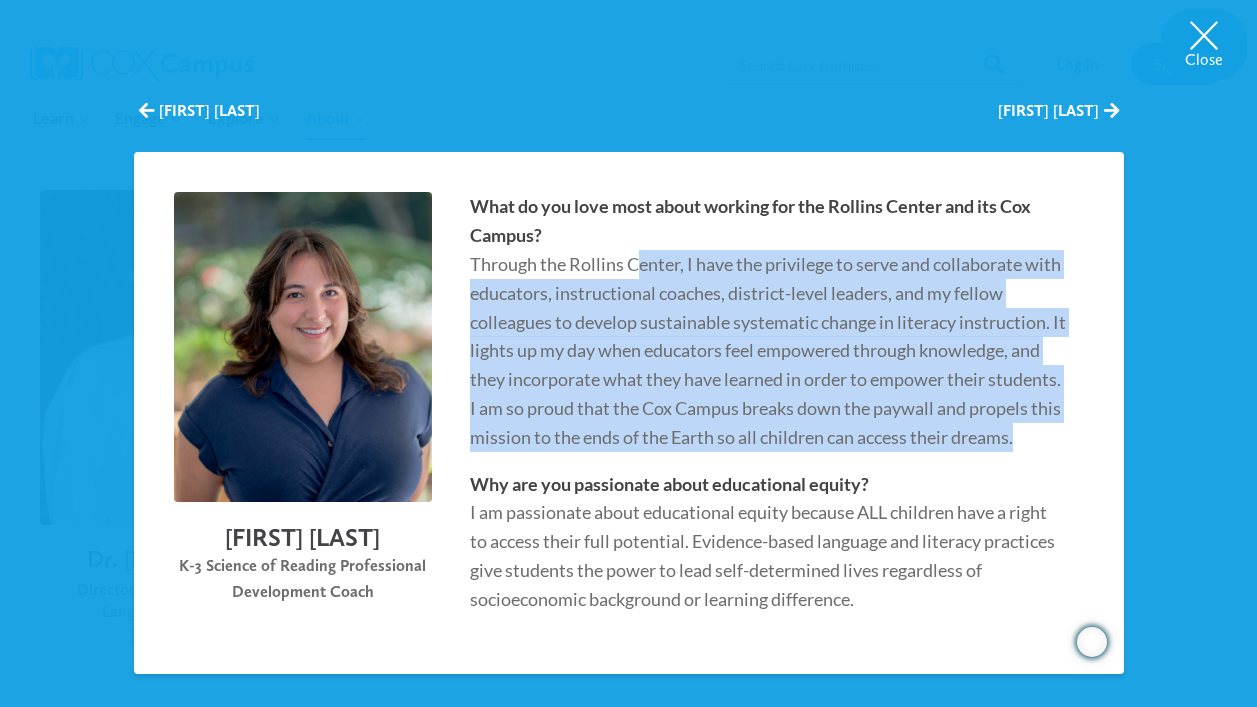 click on "What do you love most about working for the Rollins Center and its Cox Campus?
Through the Rollins Center, I have the privilege to serve and collaborate with educators, instructional coaches, district-level leaders, and my fellow colleagues to develop sustainable systematic change in literacy instruction. It lights up my day when educators feel empowered through knowledge, and they incorporate what they have learned in order to empower their students. I am so proud that the Cox Campus breaks down the paywall and propels this mission to the ends of the Earth so all children can access their dreams." at bounding box center [768, 321] 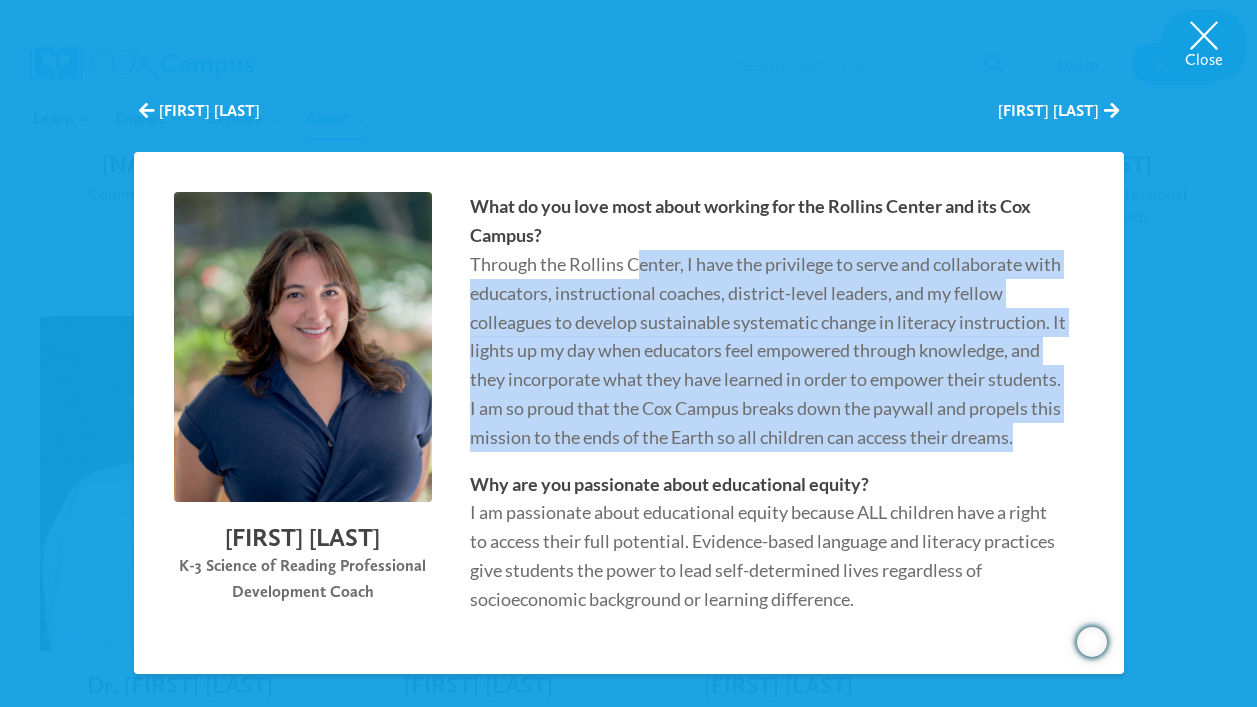 scroll, scrollTop: 2, scrollLeft: 0, axis: vertical 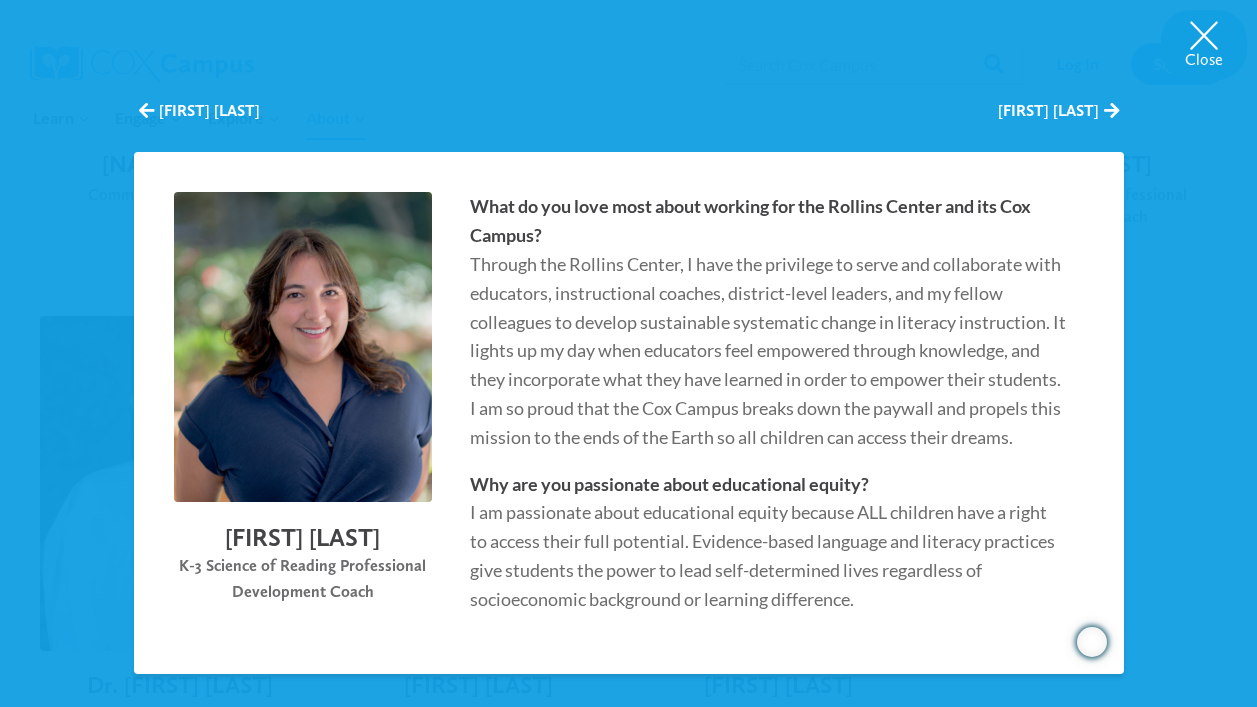 click on "[FIRST] [LAST]" at bounding box center [303, 537] 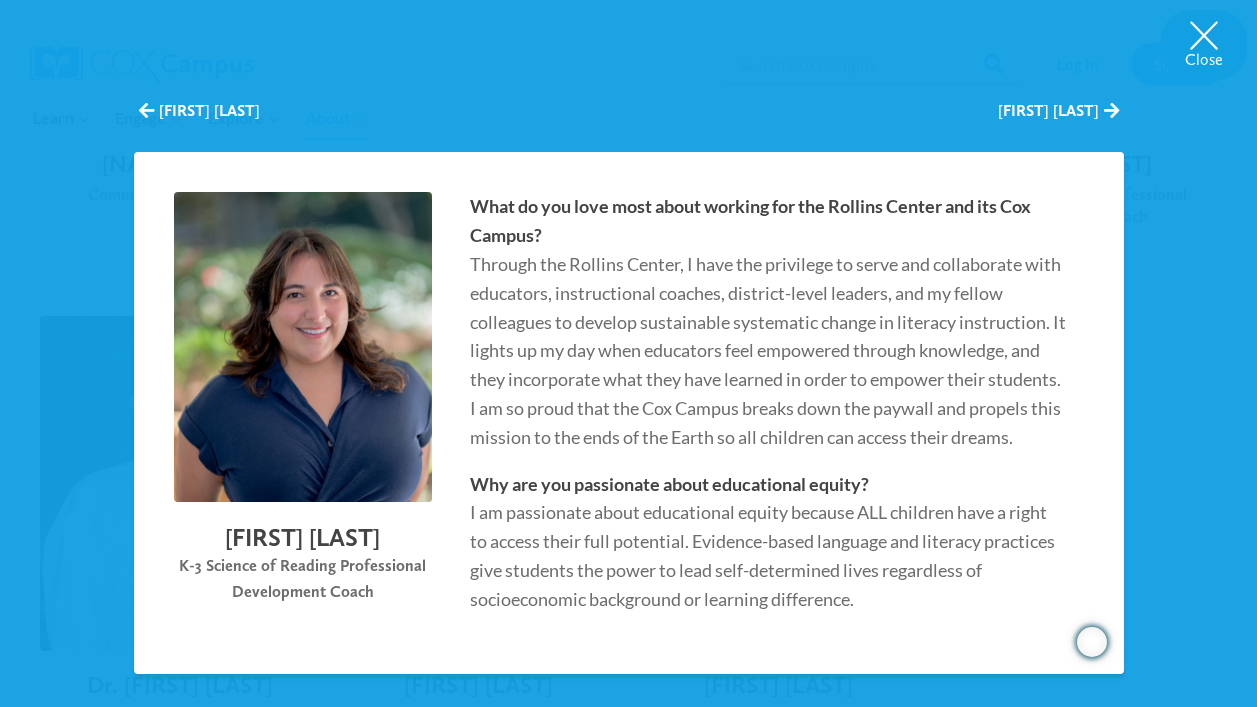 click on "[FIRST] [LAST]" at bounding box center (303, 537) 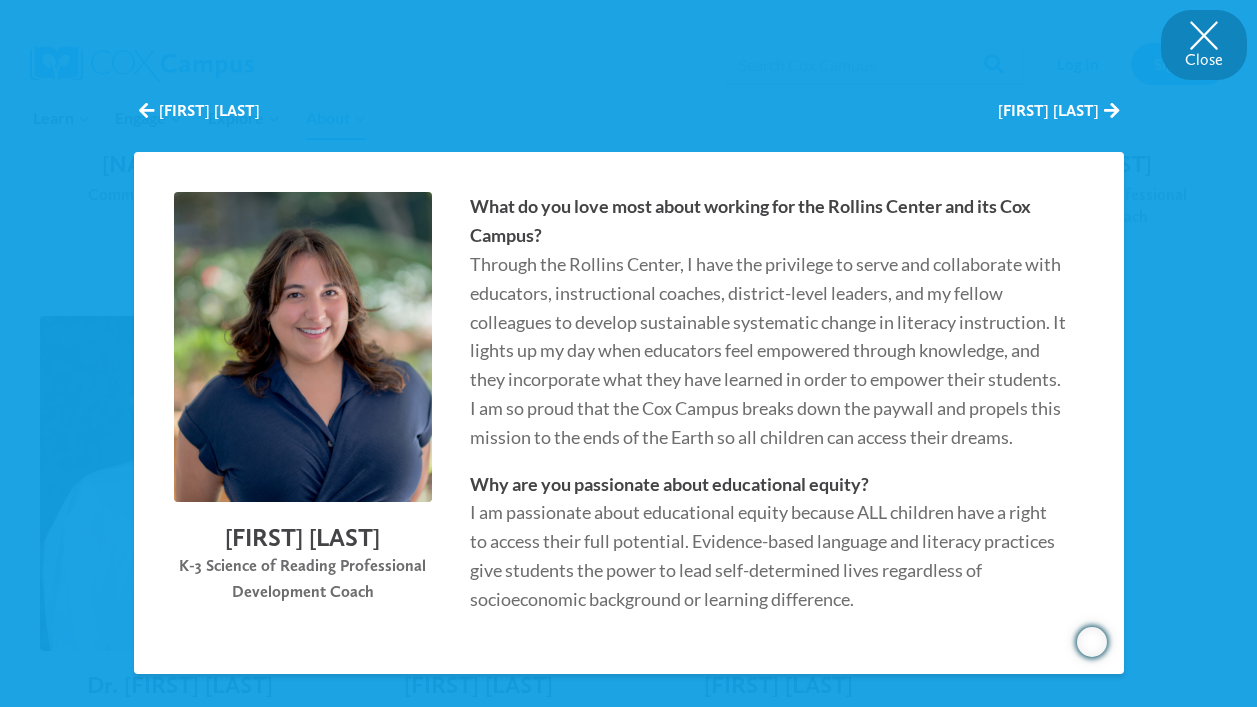 click on "Close" at bounding box center (1204, 45) 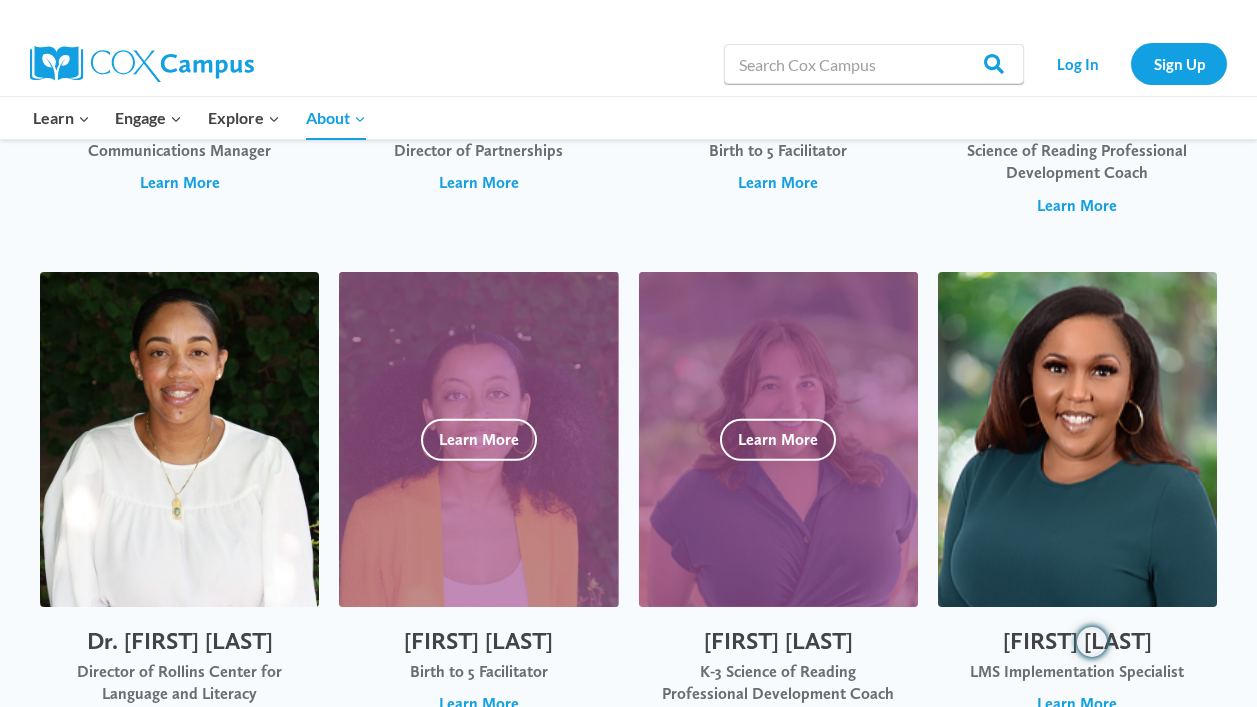 scroll, scrollTop: 3582, scrollLeft: 0, axis: vertical 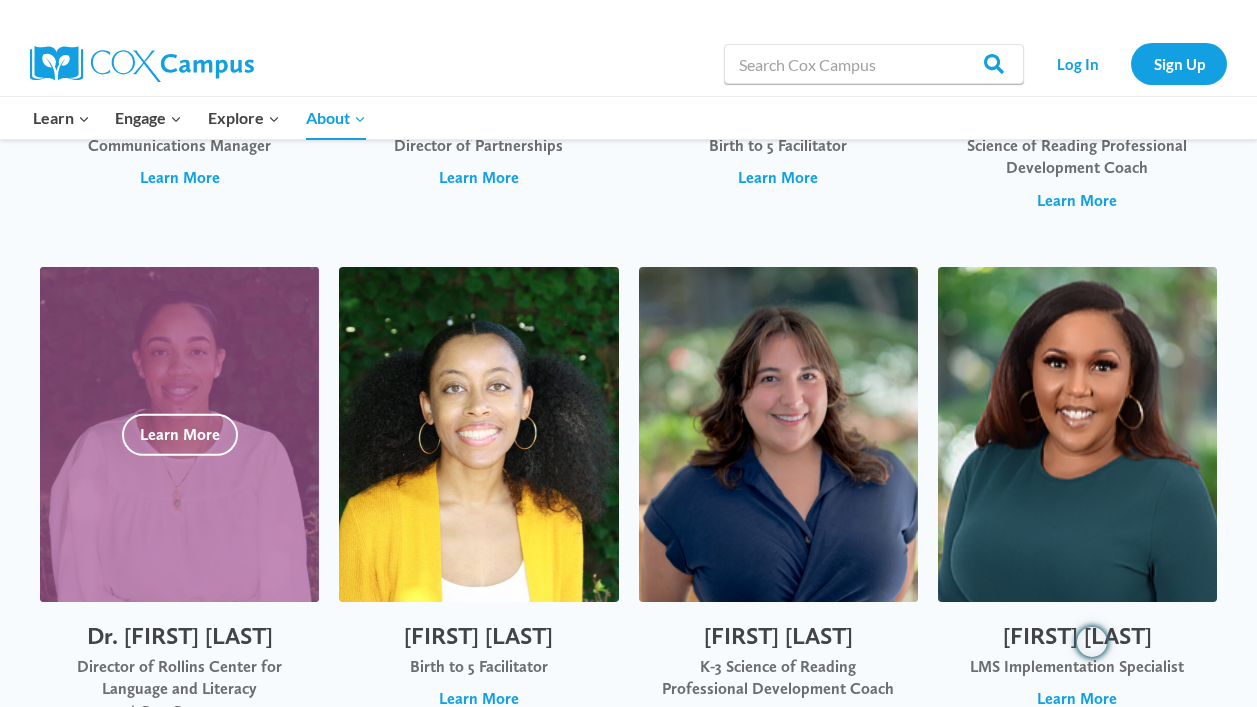 click on "Dr. [FIRST] [LAST]" at bounding box center (179, 636) 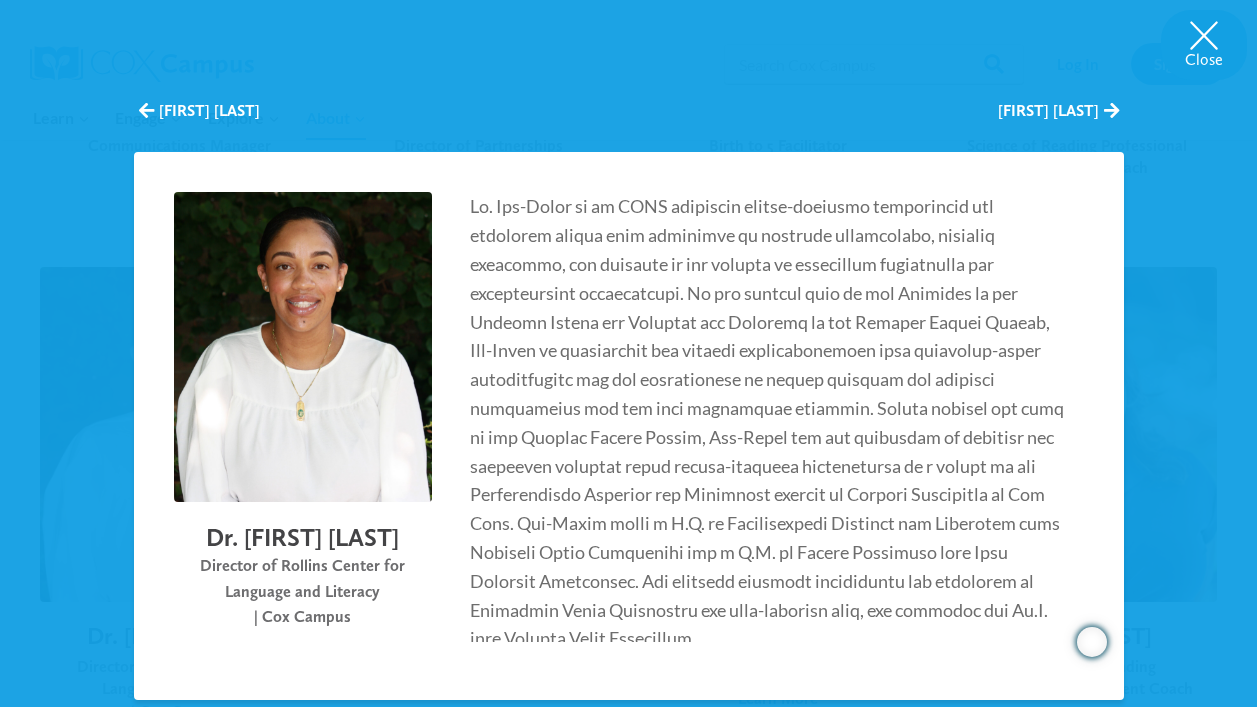 click at bounding box center (768, 422) 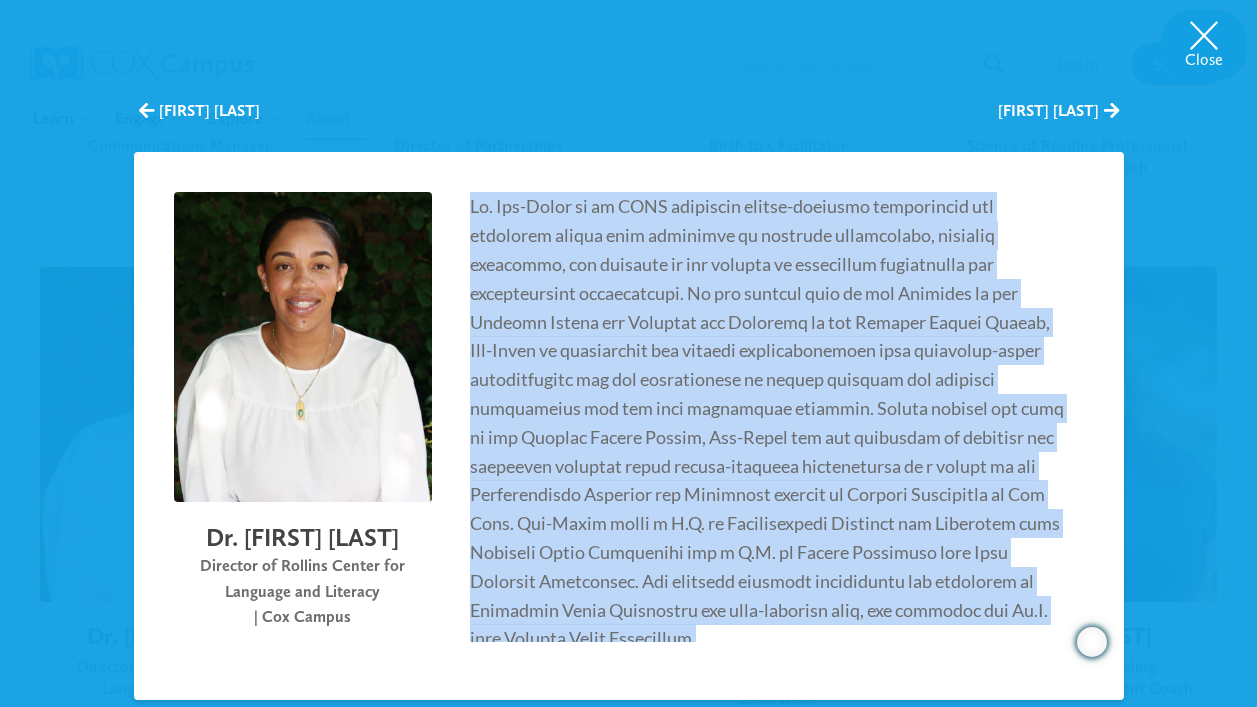 click at bounding box center (768, 422) 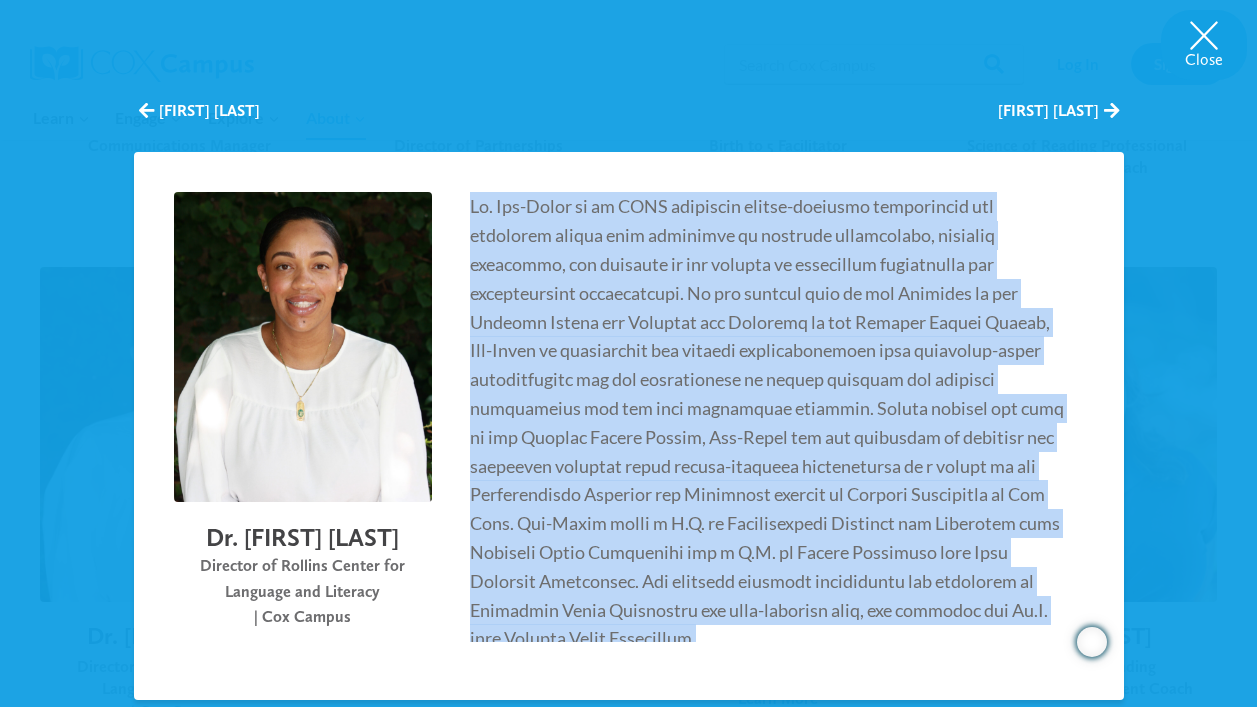 click at bounding box center (768, 422) 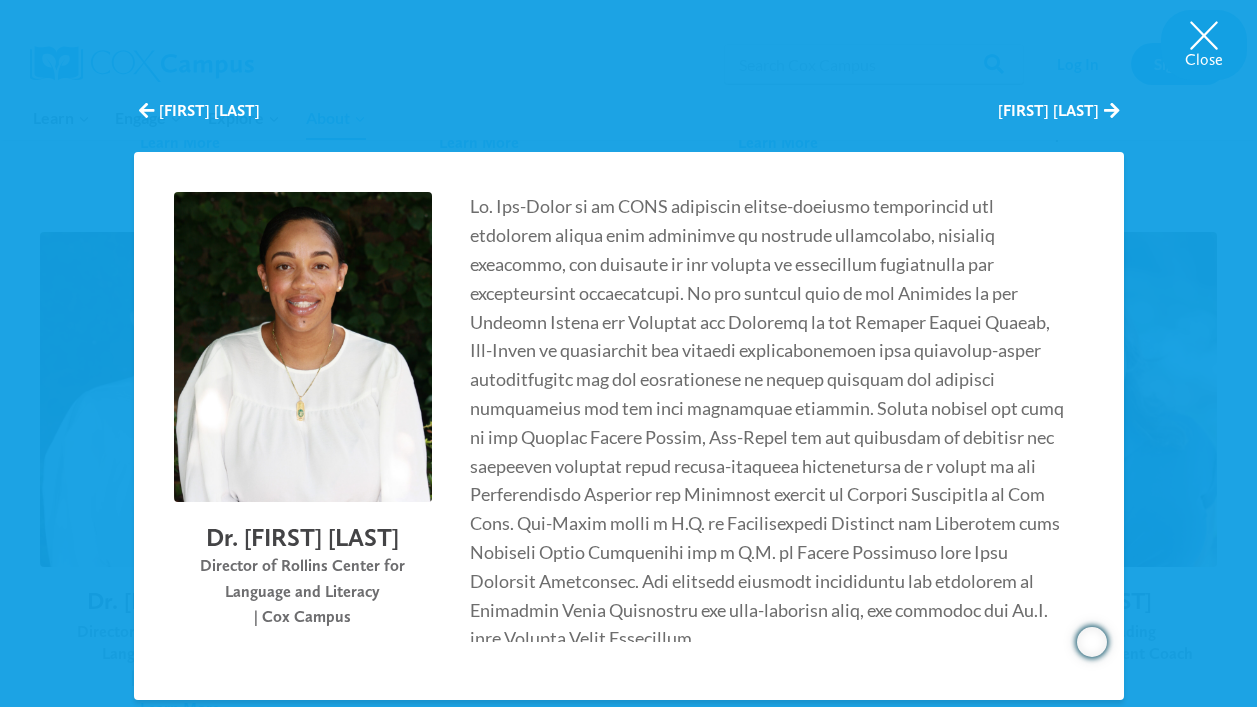 scroll, scrollTop: 3624, scrollLeft: 0, axis: vertical 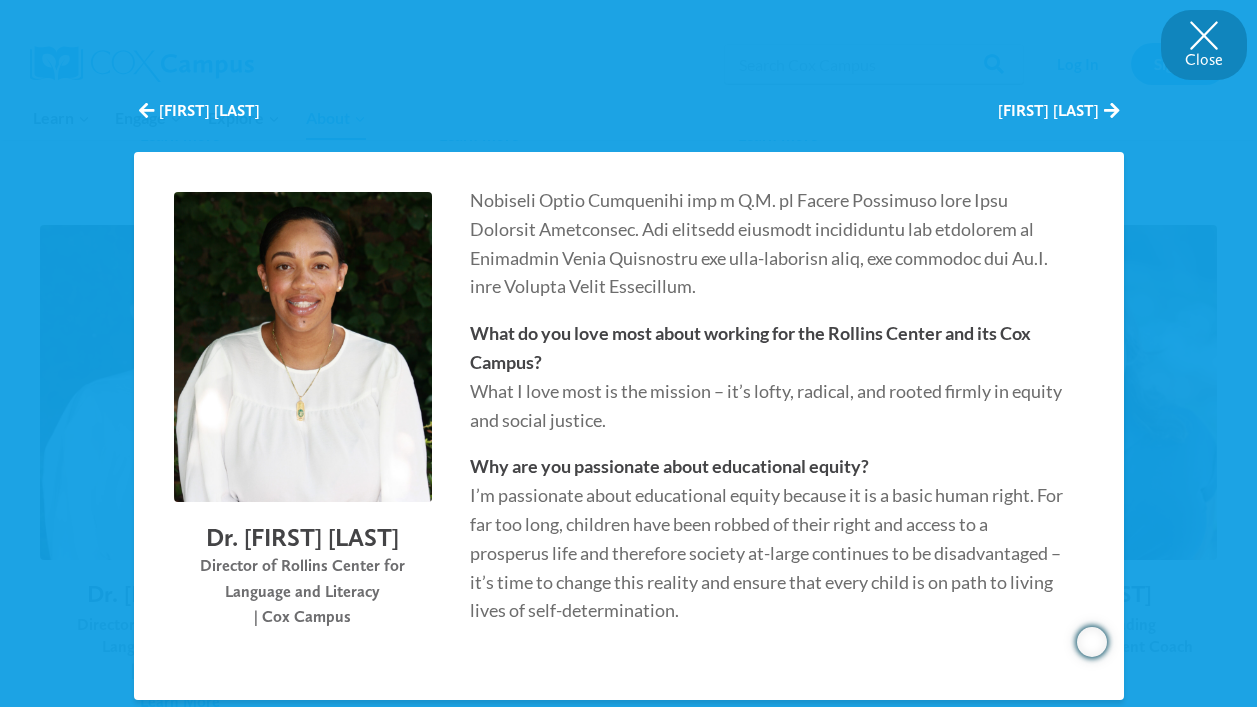 click on "Close" at bounding box center [1204, 45] 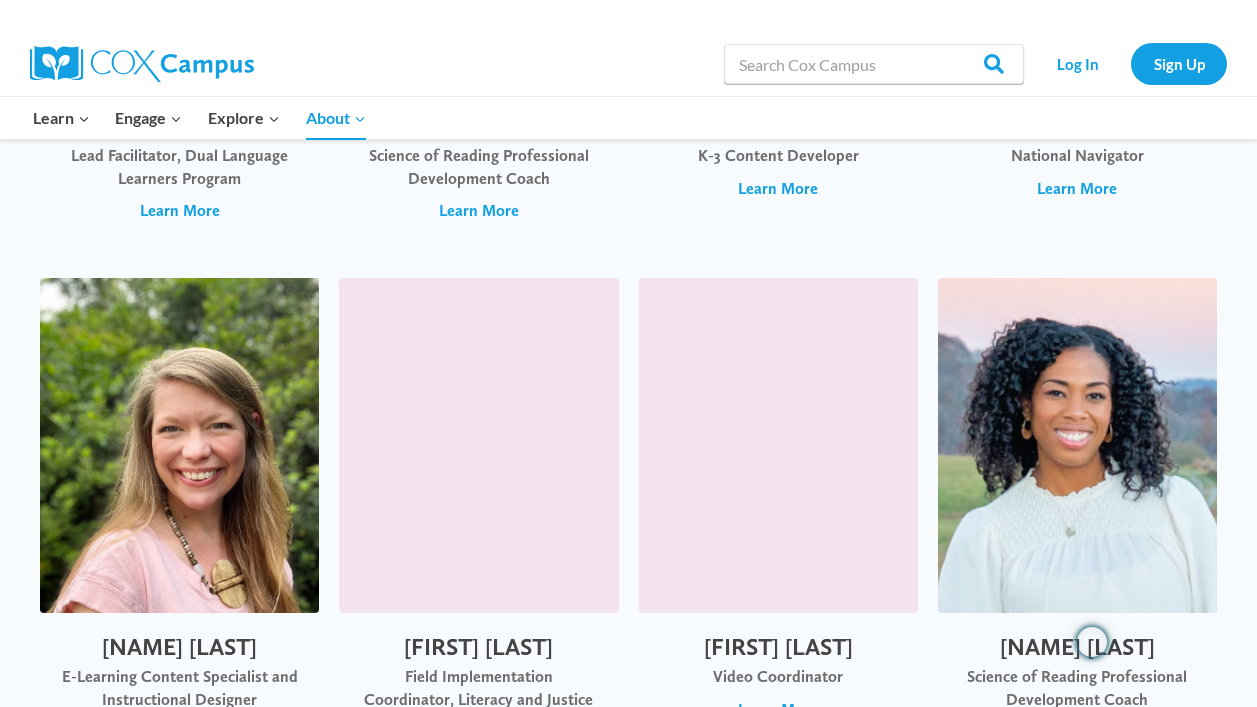 scroll, scrollTop: 1971, scrollLeft: 0, axis: vertical 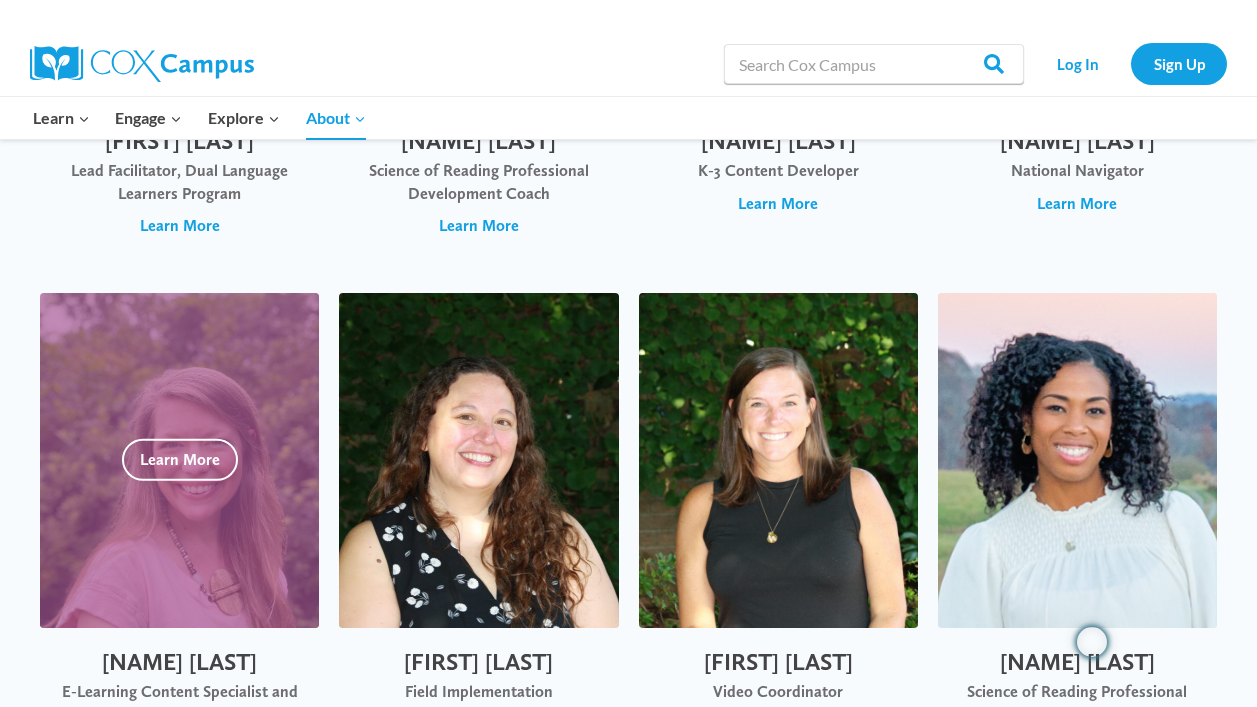 click on "Learn More" at bounding box center [180, 747] 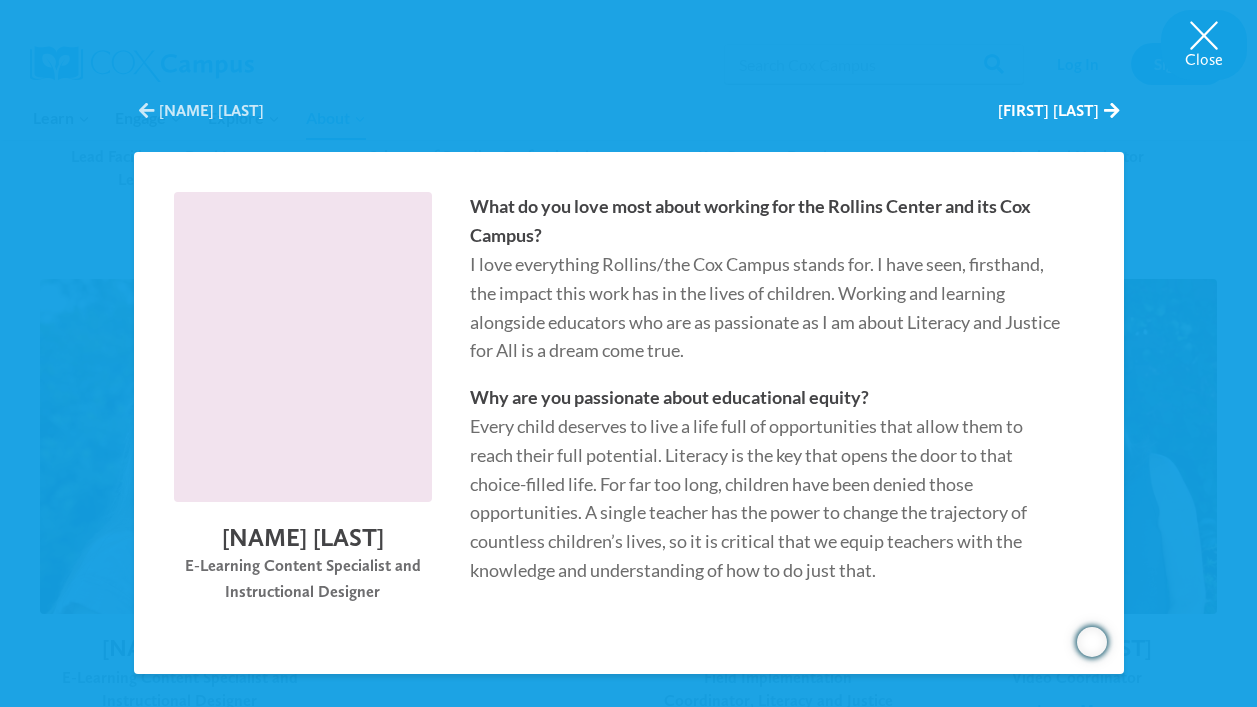 scroll, scrollTop: 1999, scrollLeft: 0, axis: vertical 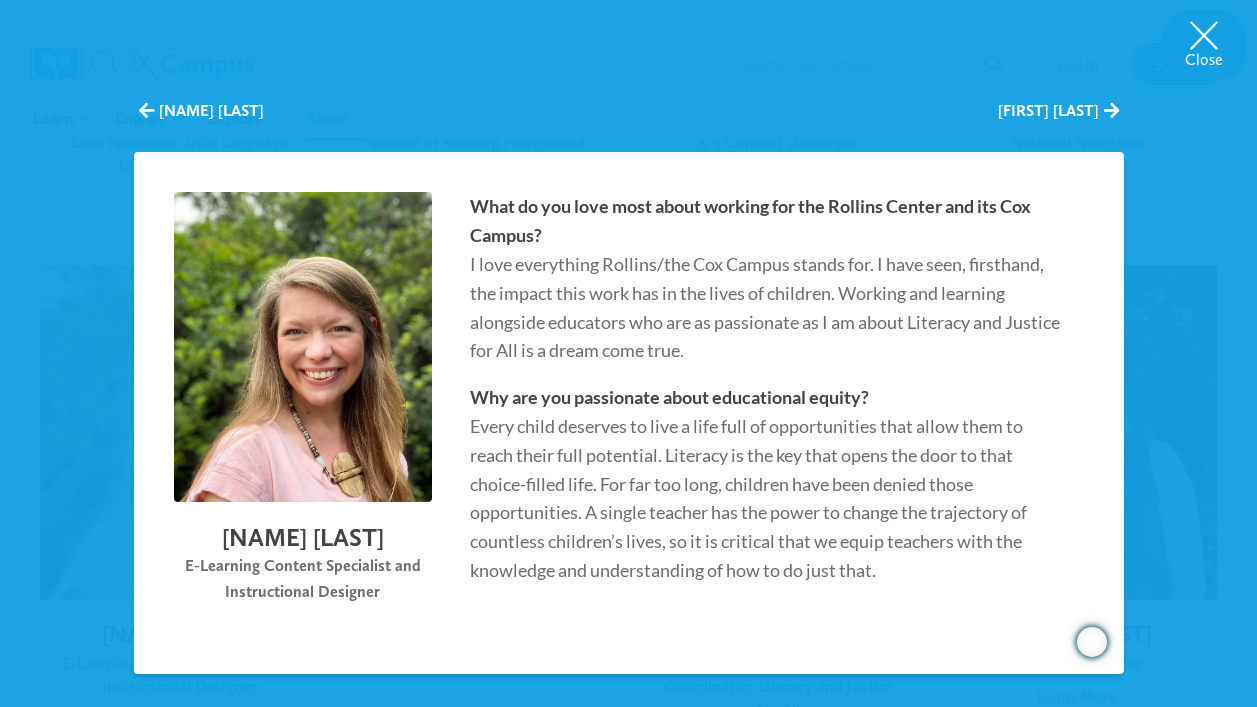click on "What do you love most about working for the Rollins Center and its Cox Campus?
I love everything Rollins/the Cox Campus stands for. I have seen, firsthand, the impact this work has in the lives of children.  Working and learning alongside educators who are as passionate as I am about Literacy and Justice for All is a dream come true." at bounding box center [768, 278] 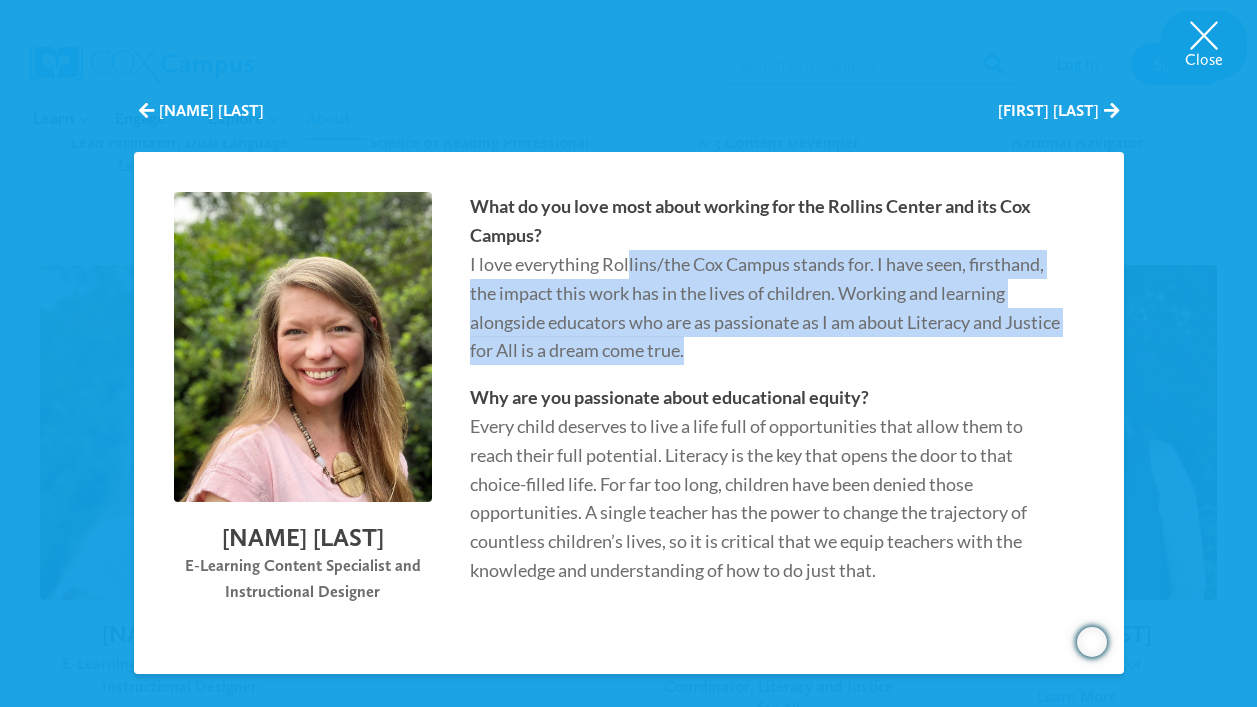 click on "What do you love most about working for the Rollins Center and its Cox Campus?
I love everything Rollins/the Cox Campus stands for. I have seen, firsthand, the impact this work has in the lives of children.  Working and learning alongside educators who are as passionate as I am about Literacy and Justice for All is a dream come true." at bounding box center [768, 278] 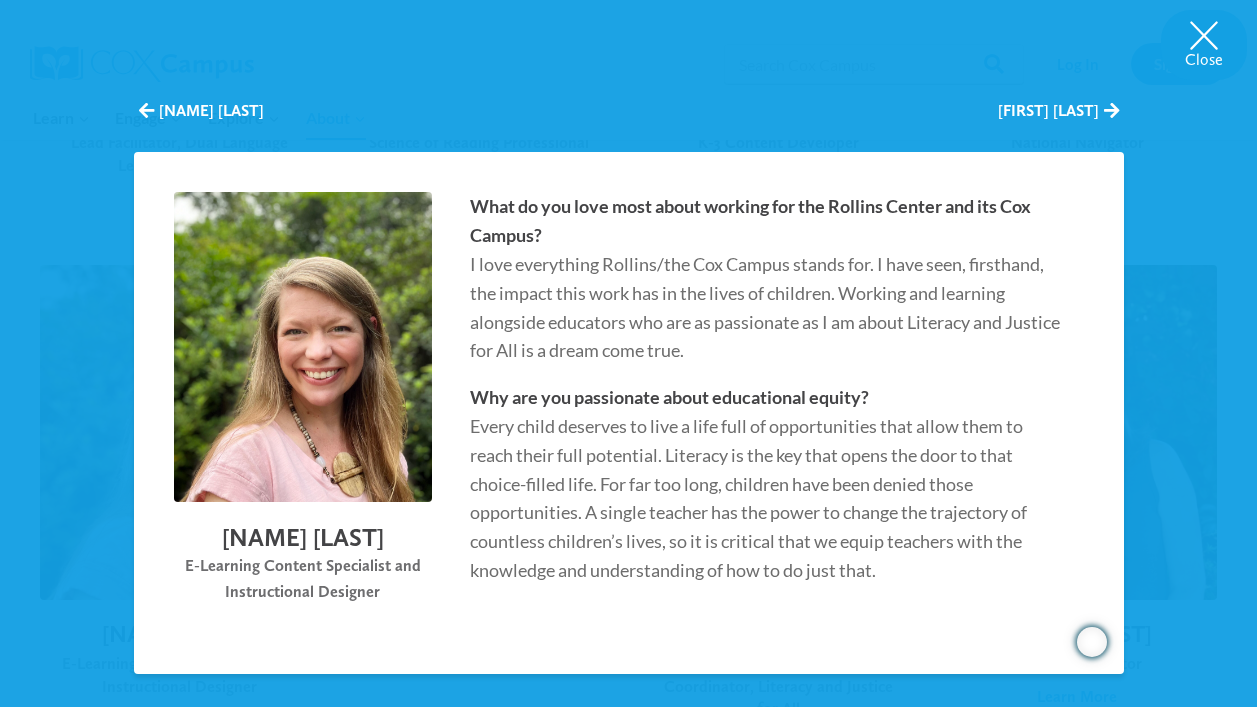 click on "Why are you passionate about educational equity?
Every child deserves to live a life full of opportunities that allow them to reach their full potential. Literacy is the key that opens the door to that choice-filled life. For far too long, children have been denied those opportunities. A single teacher has the power to change the trajectory of countless children’s lives, so it is critical that we equip teachers with the knowledge and understanding of how to do just that." at bounding box center (768, 484) 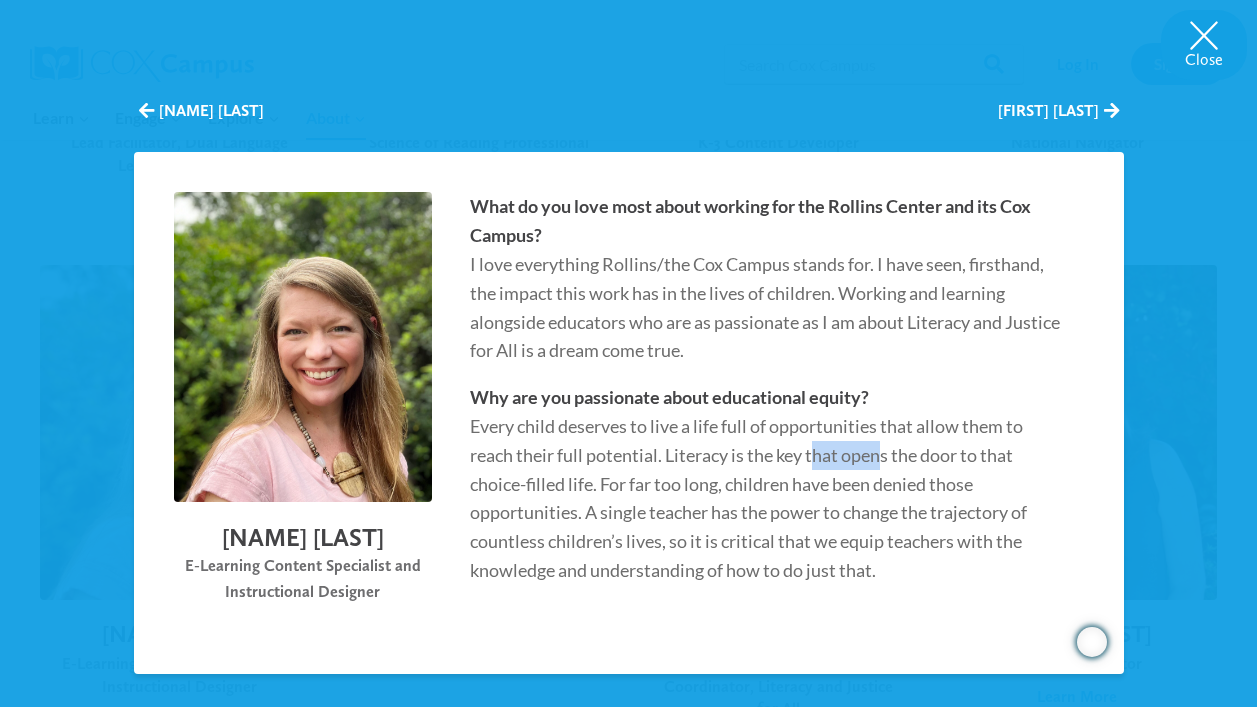 click on "Why are you passionate about educational equity?
Every child deserves to live a life full of opportunities that allow them to reach their full potential. Literacy is the key that opens the door to that choice-filled life. For far too long, children have been denied those opportunities. A single teacher has the power to change the trajectory of countless children’s lives, so it is critical that we equip teachers with the knowledge and understanding of how to do just that." at bounding box center [768, 484] 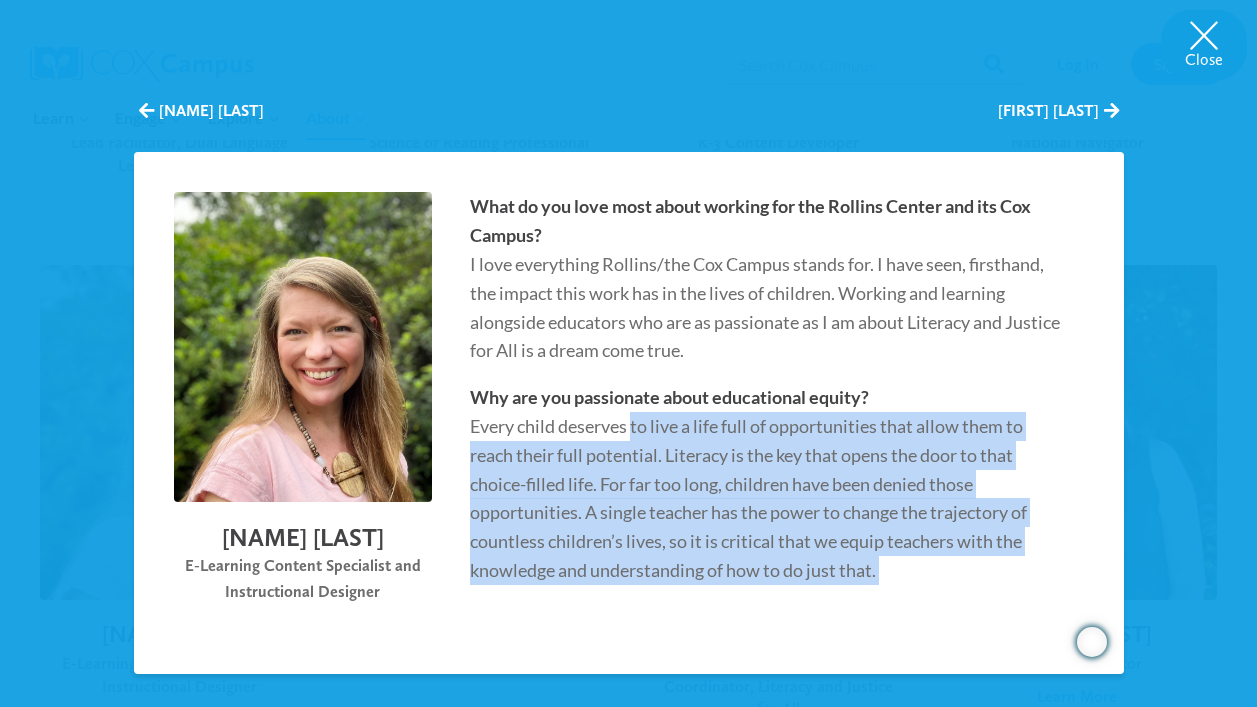 click on "Why are you passionate about educational equity?
Every child deserves to live a life full of opportunities that allow them to reach their full potential. Literacy is the key that opens the door to that choice-filled life. For far too long, children have been denied those opportunities. A single teacher has the power to change the trajectory of countless children’s lives, so it is critical that we equip teachers with the knowledge and understanding of how to do just that." at bounding box center (768, 484) 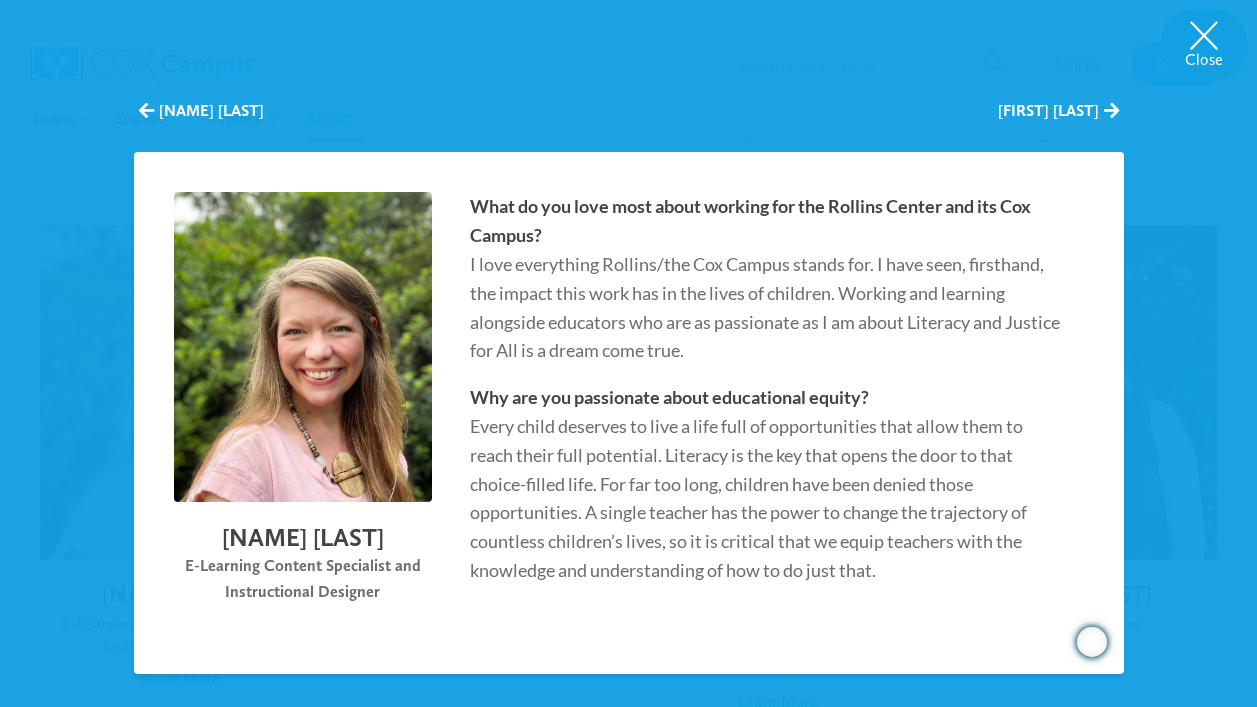 scroll, scrollTop: 2044, scrollLeft: 0, axis: vertical 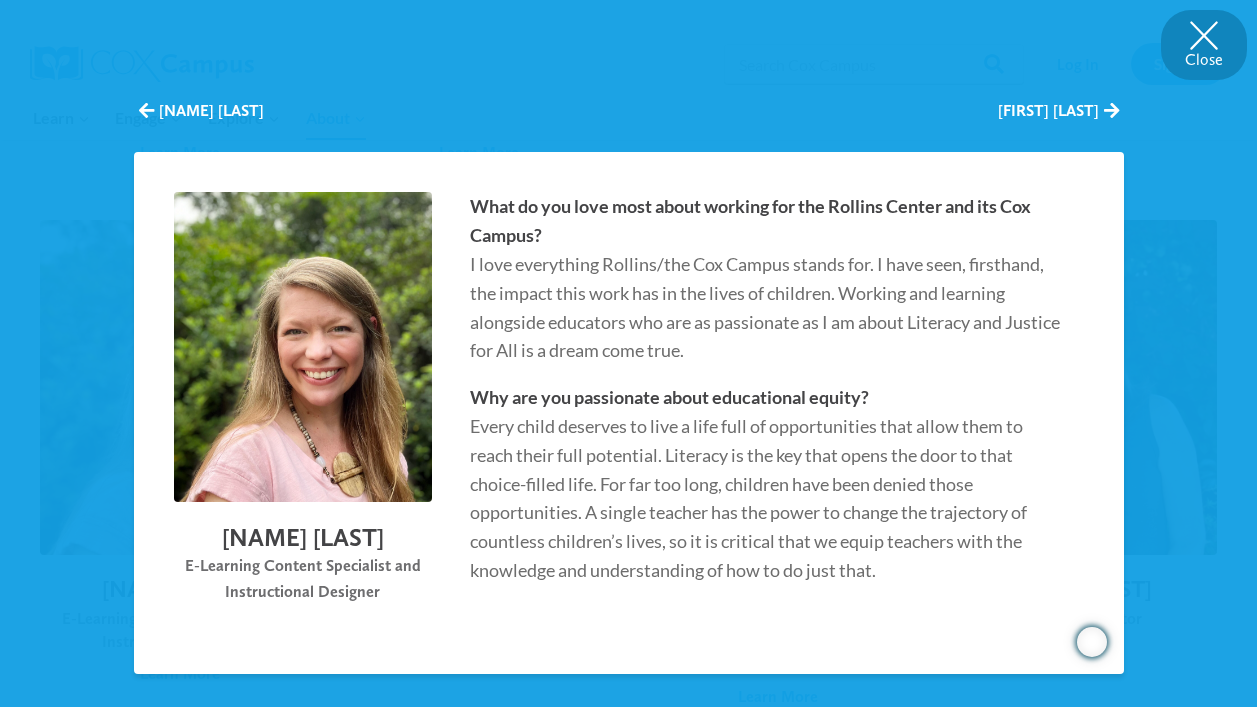 click on "Close" at bounding box center (1204, 45) 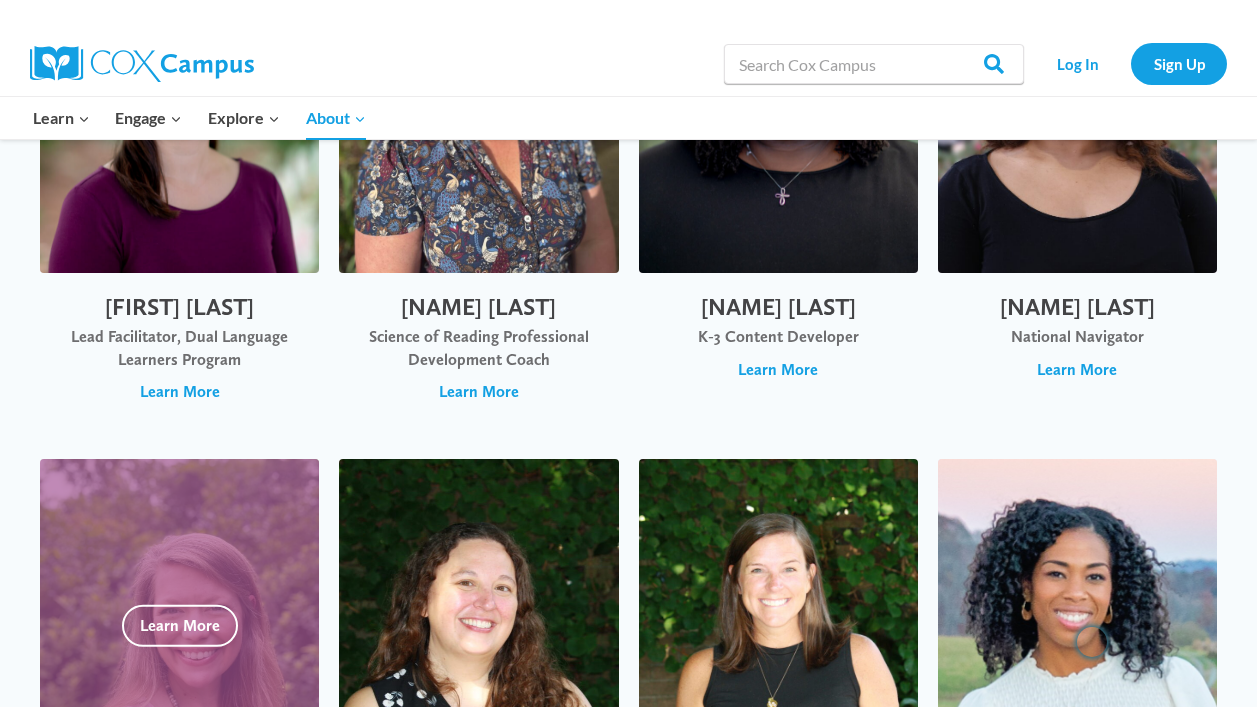 scroll, scrollTop: 1779, scrollLeft: 0, axis: vertical 